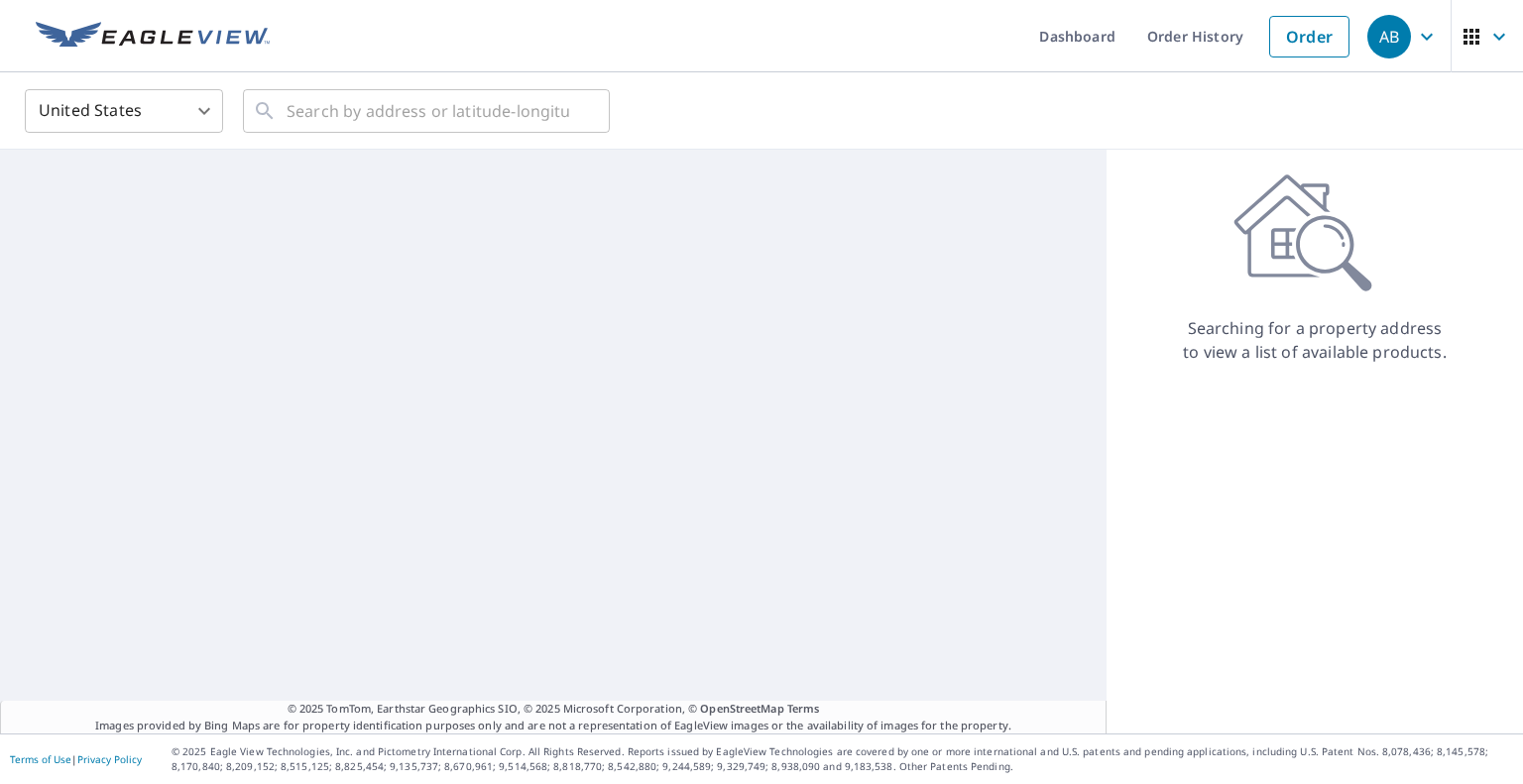 scroll, scrollTop: 0, scrollLeft: 0, axis: both 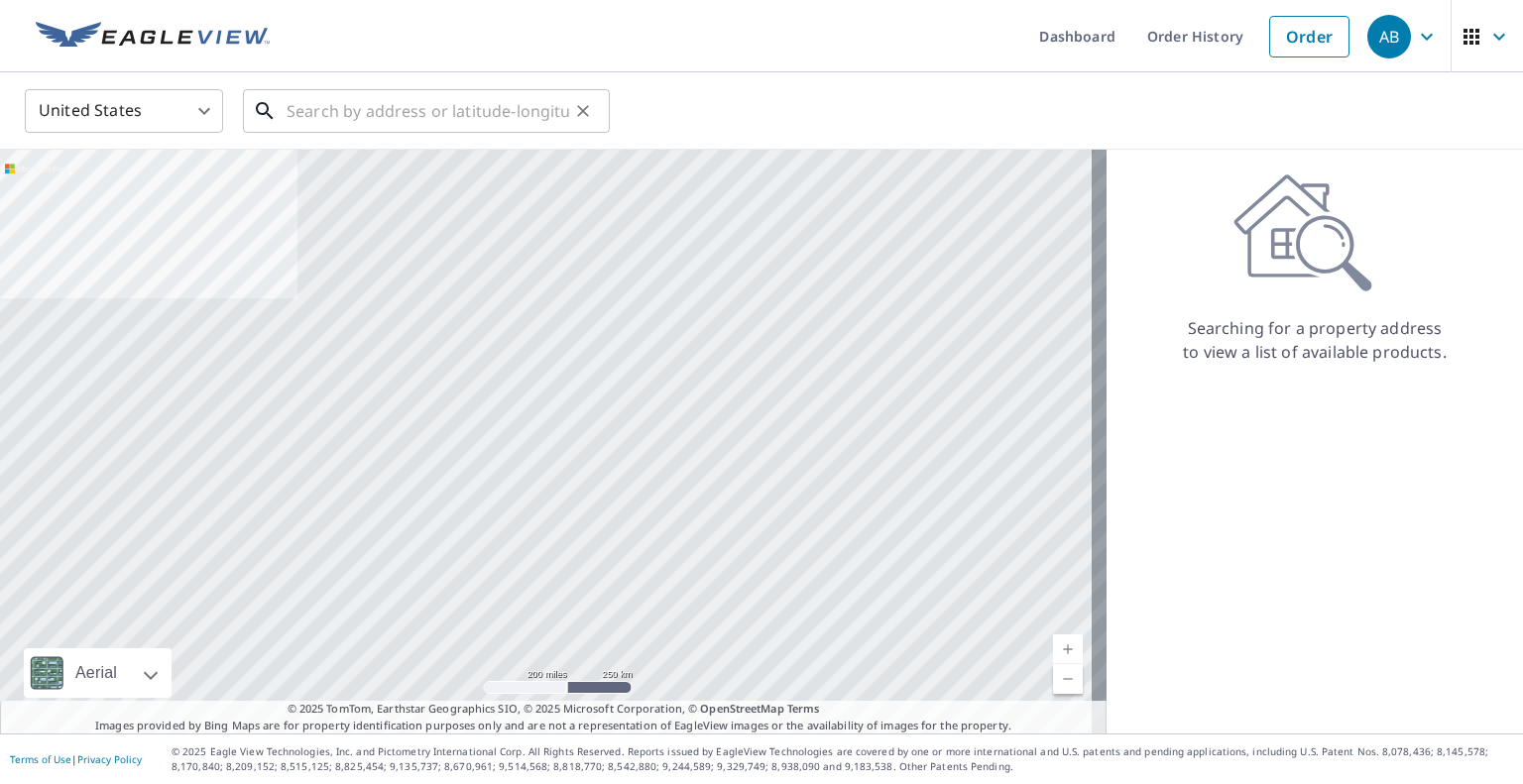 click at bounding box center (427, 111) 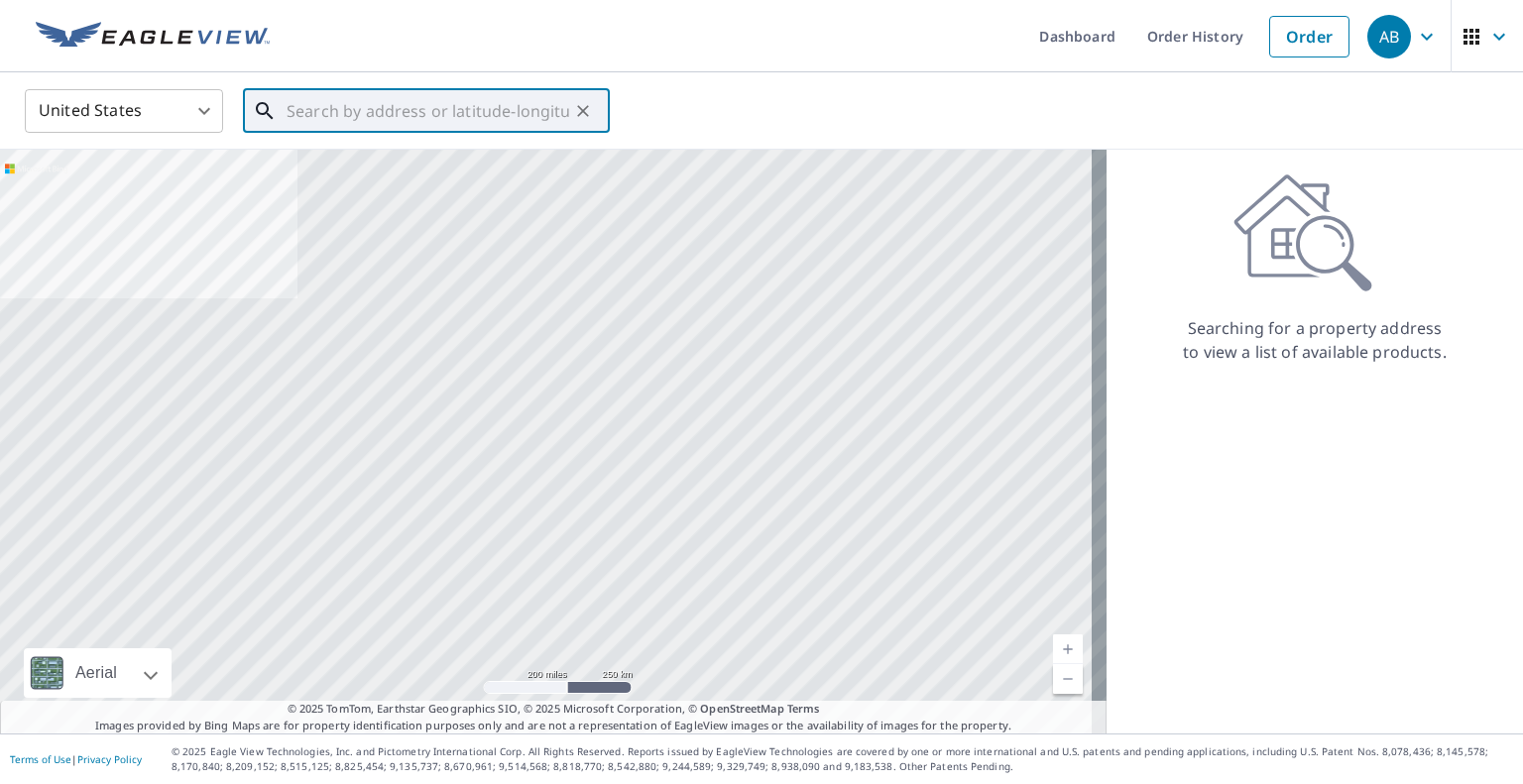 paste on "[NUMBER] [STREET]" 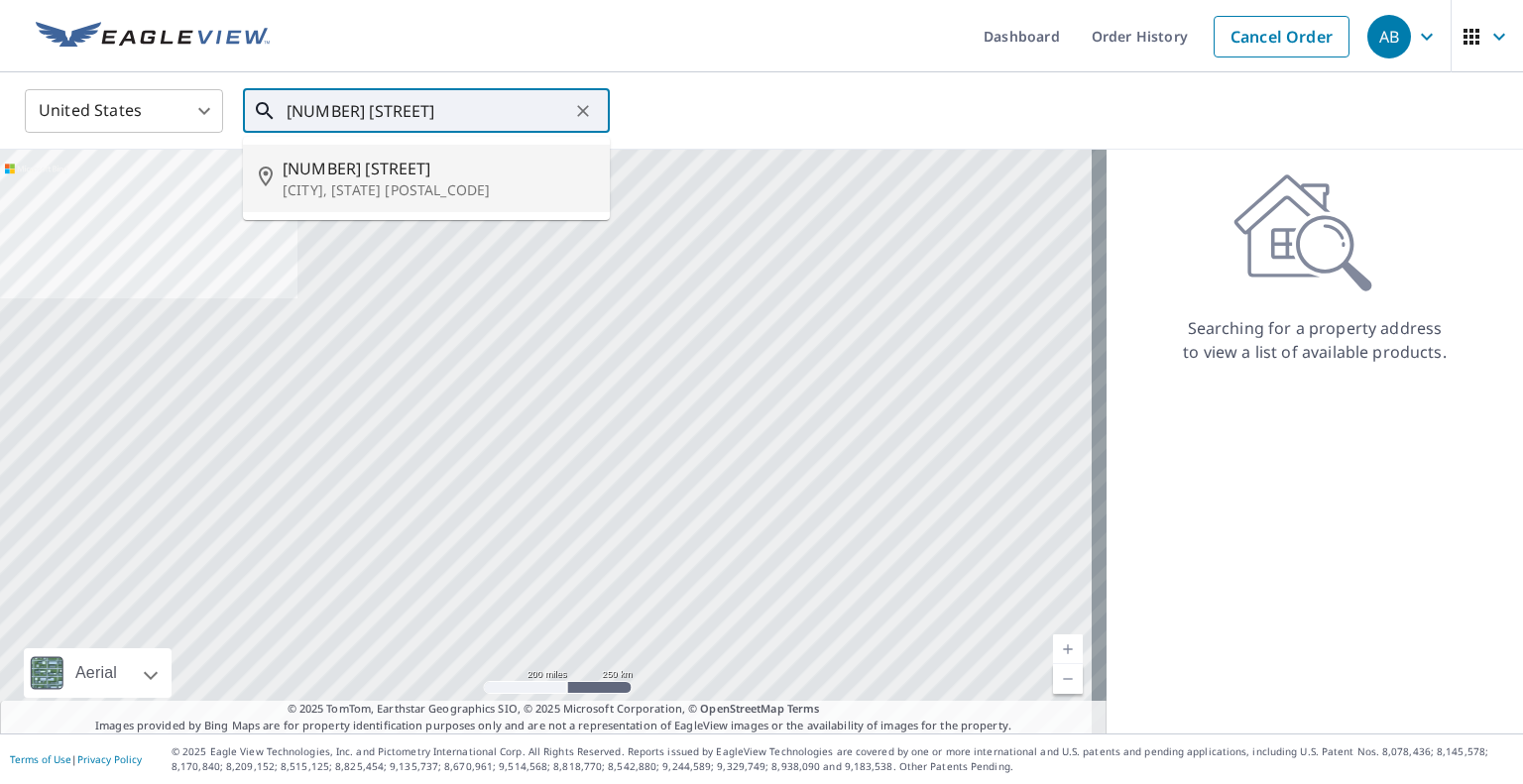 click 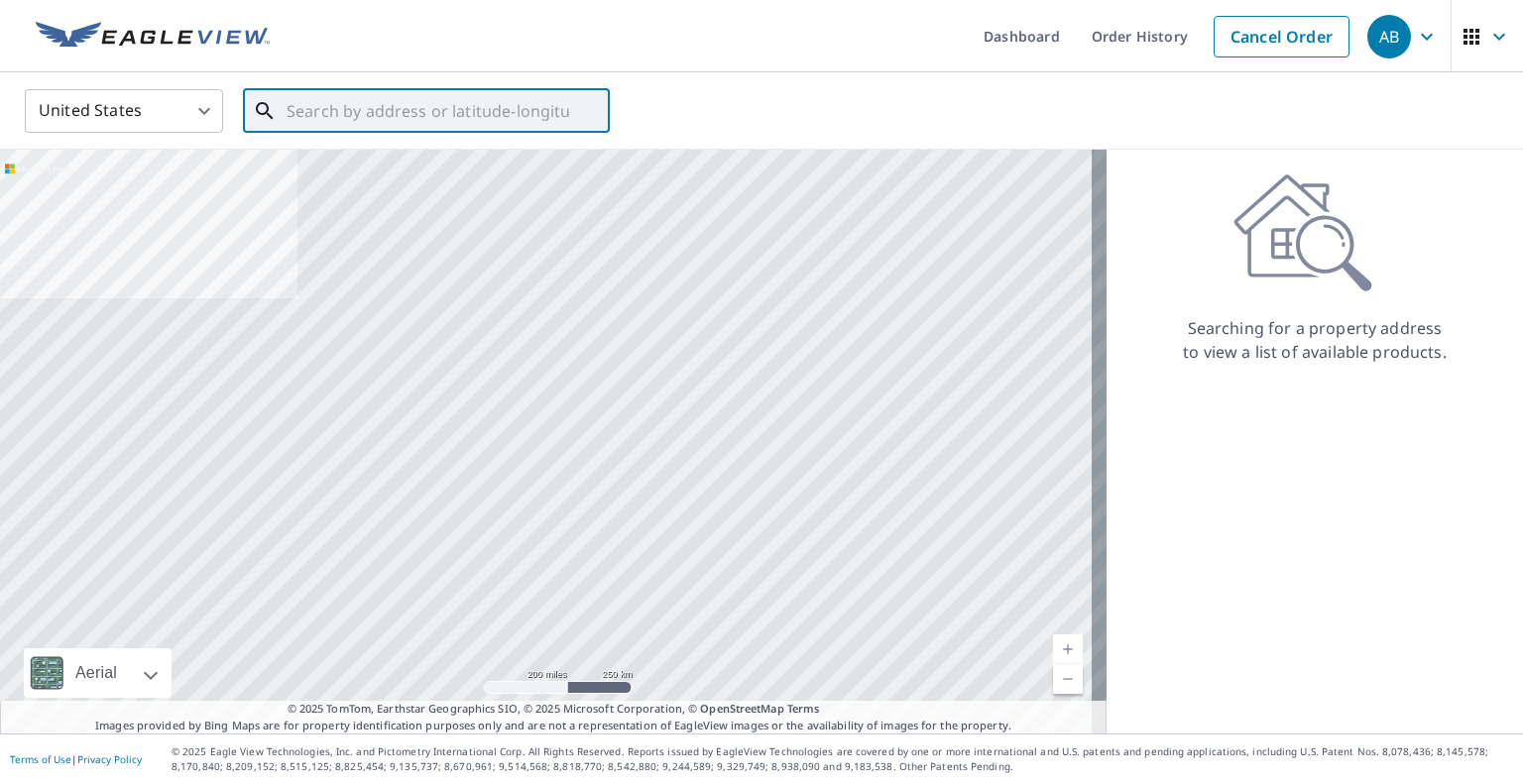paste on "[NUMBER] [STREET], [CITY], [STATE], [POSTAL_CODE]" 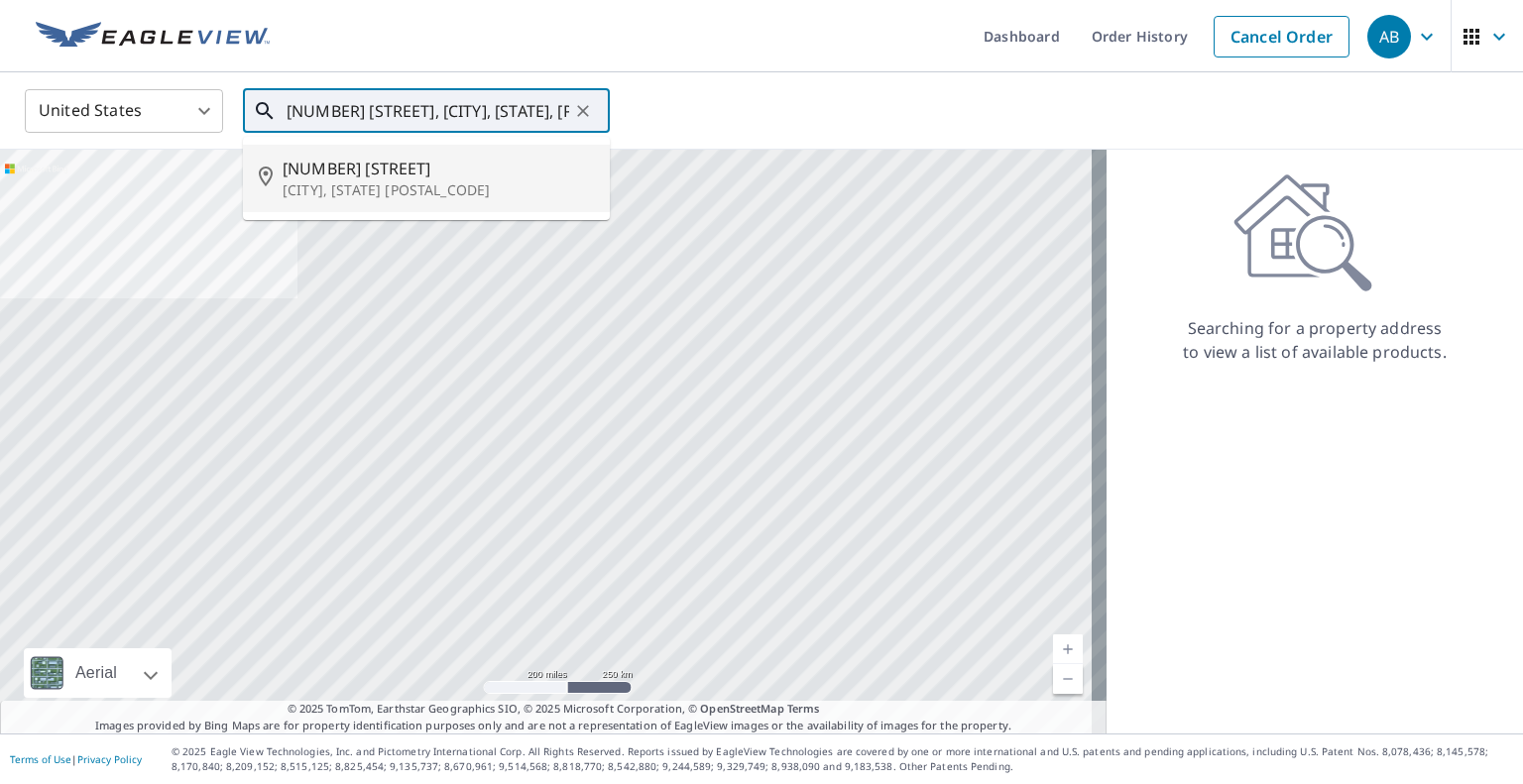 click on "[NUMBER] [STREET]" at bounding box center (438, 168) 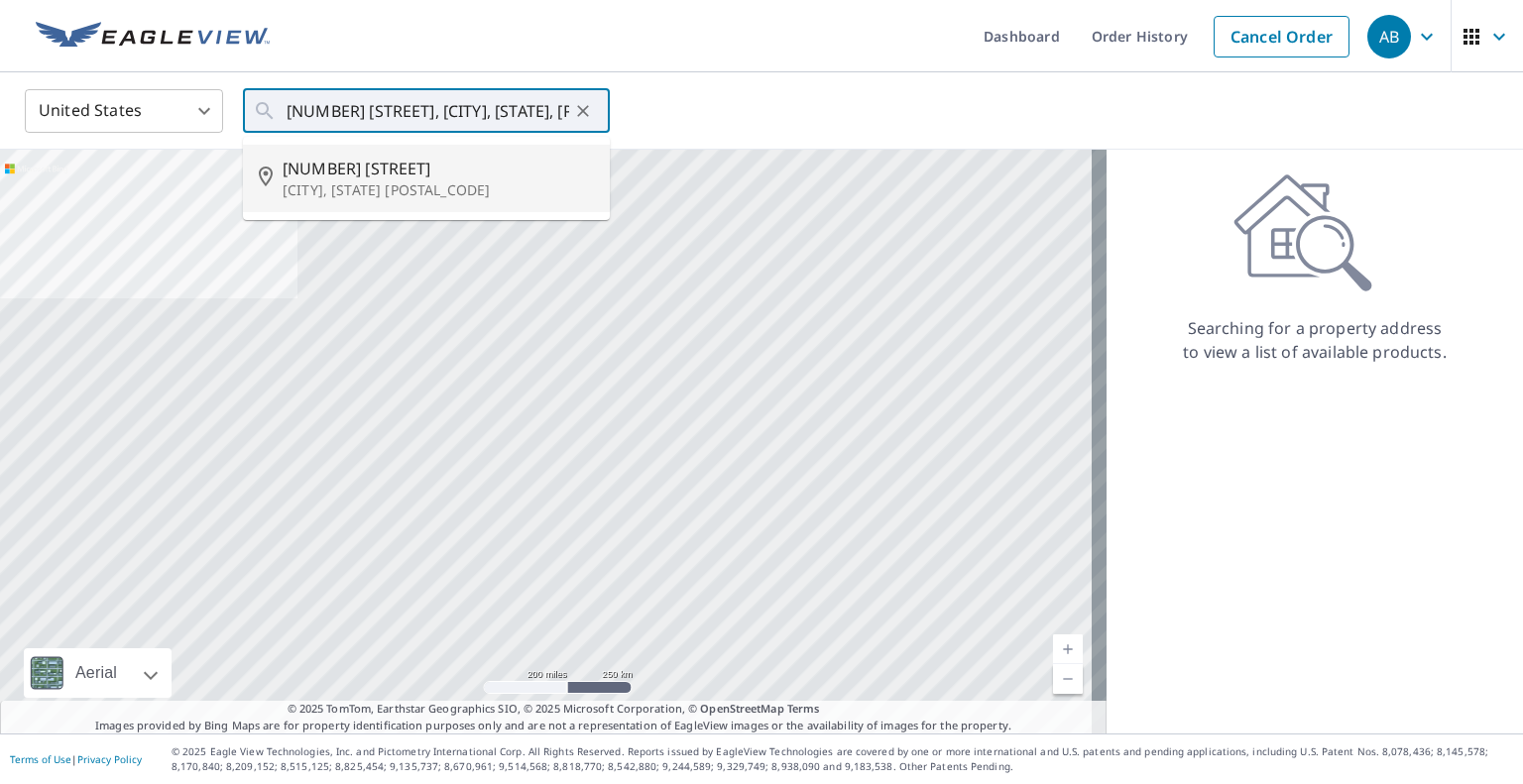 type on "[NUMBER] [STREET] [CITY], [STATE] [POSTAL_CODE]" 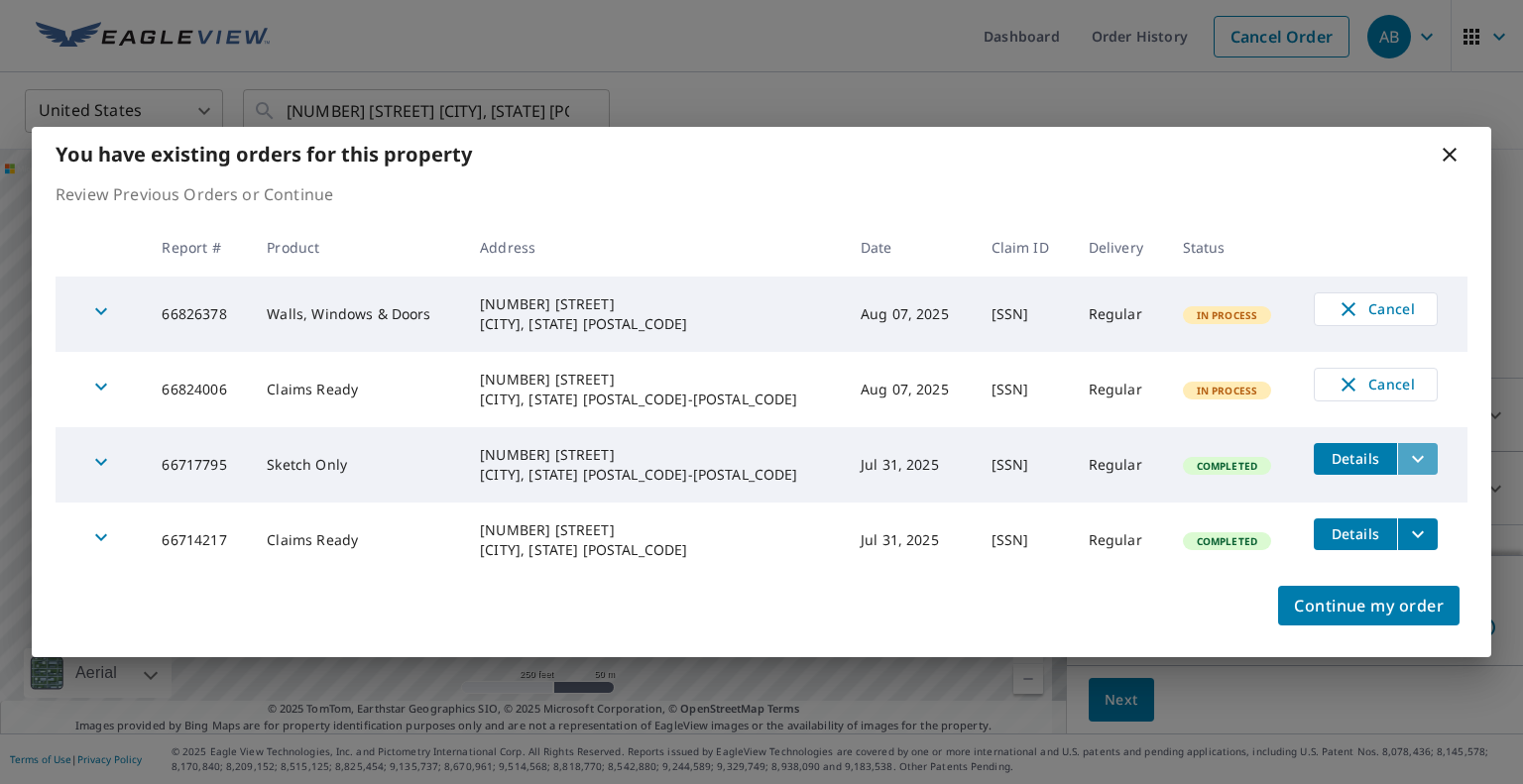 click at bounding box center [1417, 459] 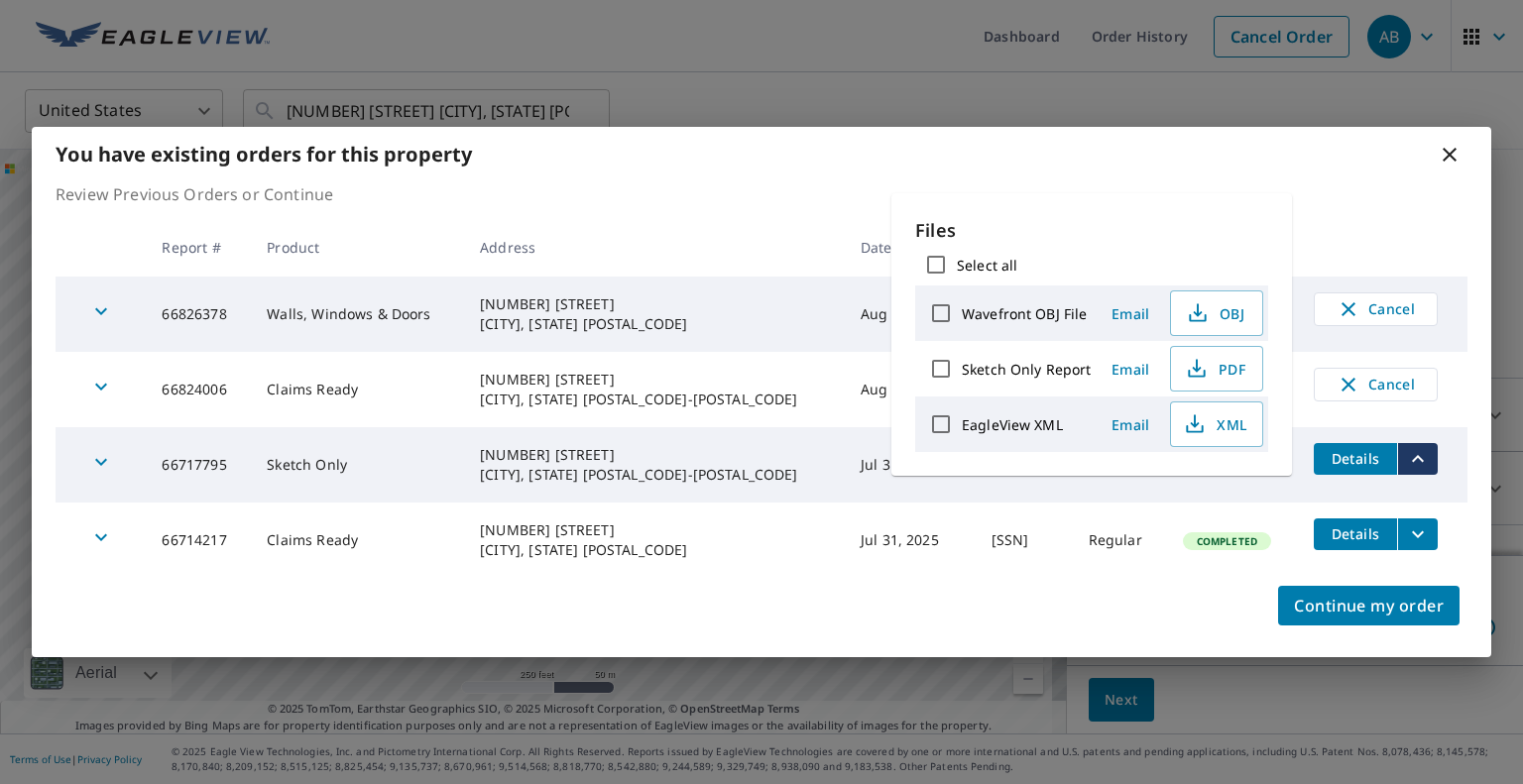 click at bounding box center [1417, 534] 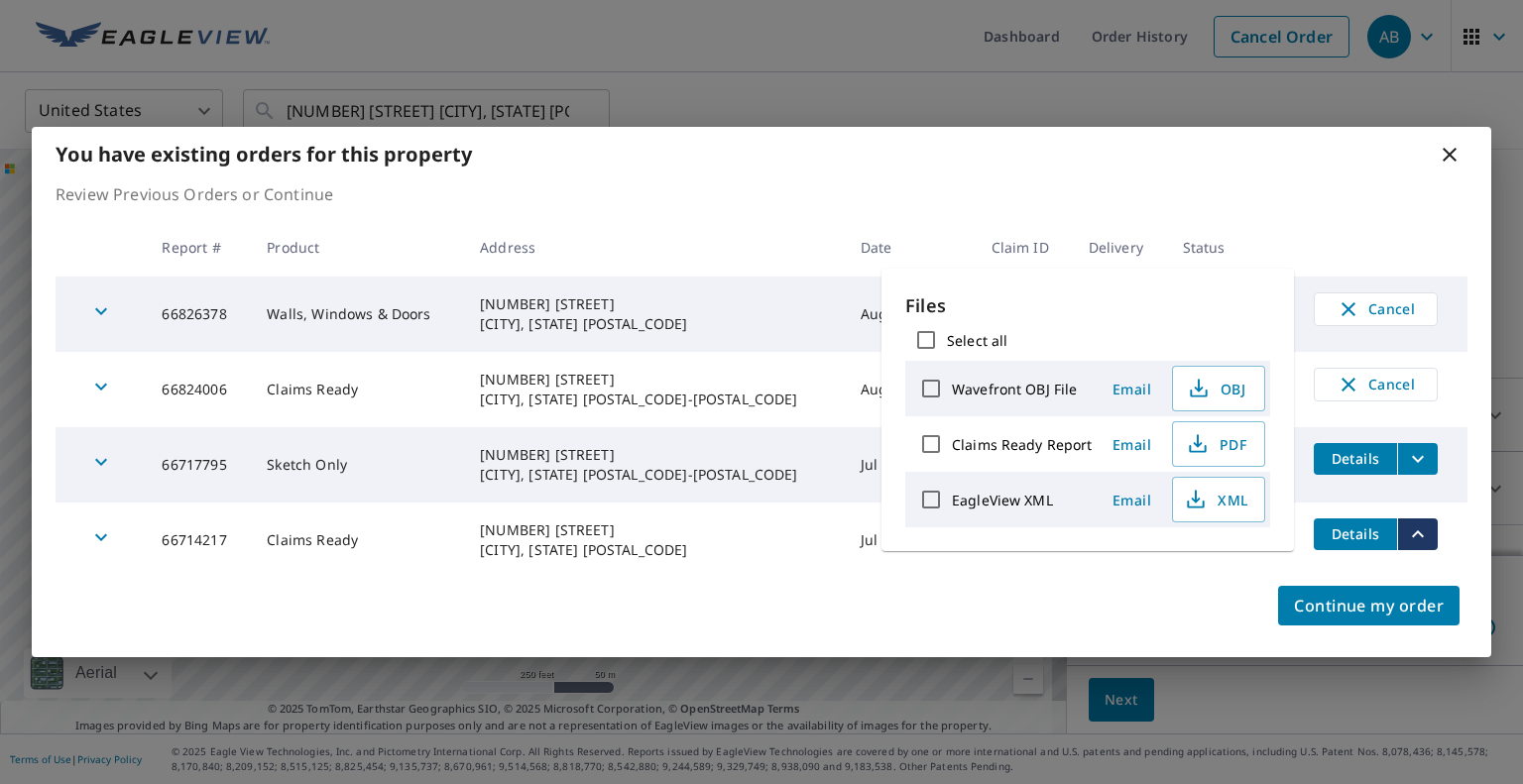 click on "Continue my order" at bounding box center [762, 617] 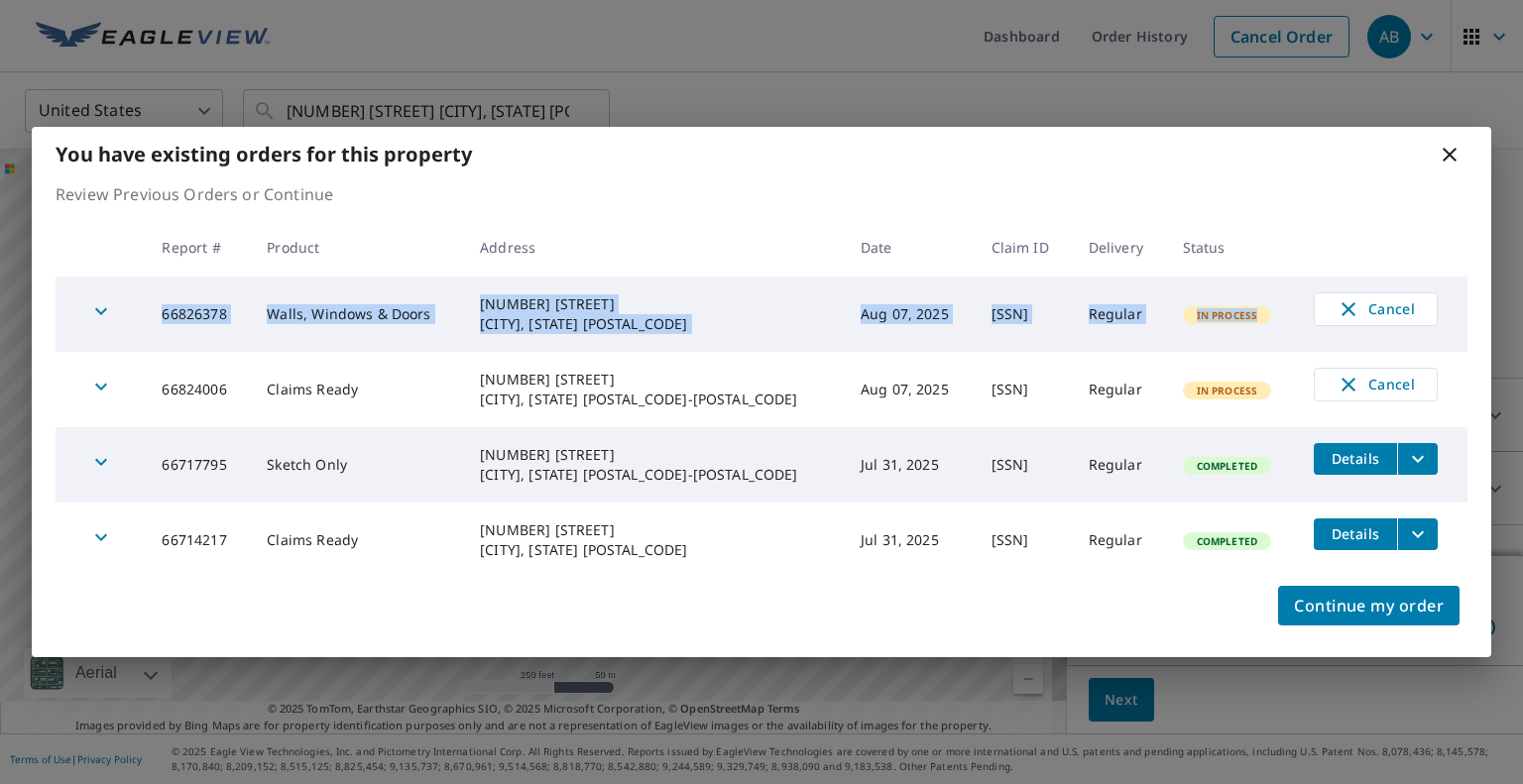 drag, startPoint x: 1218, startPoint y: 328, endPoint x: 111, endPoint y: 300, distance: 1107.3541 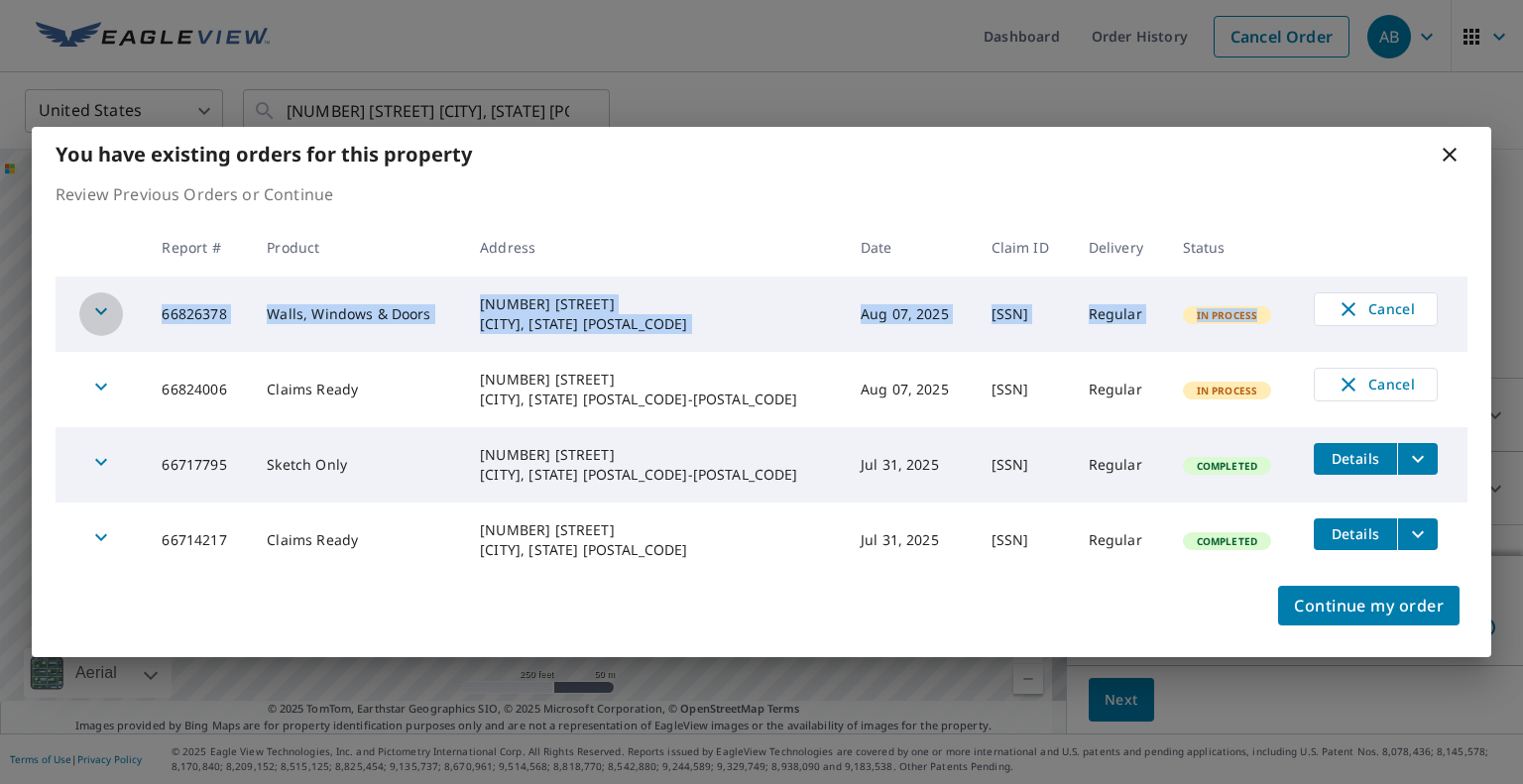click 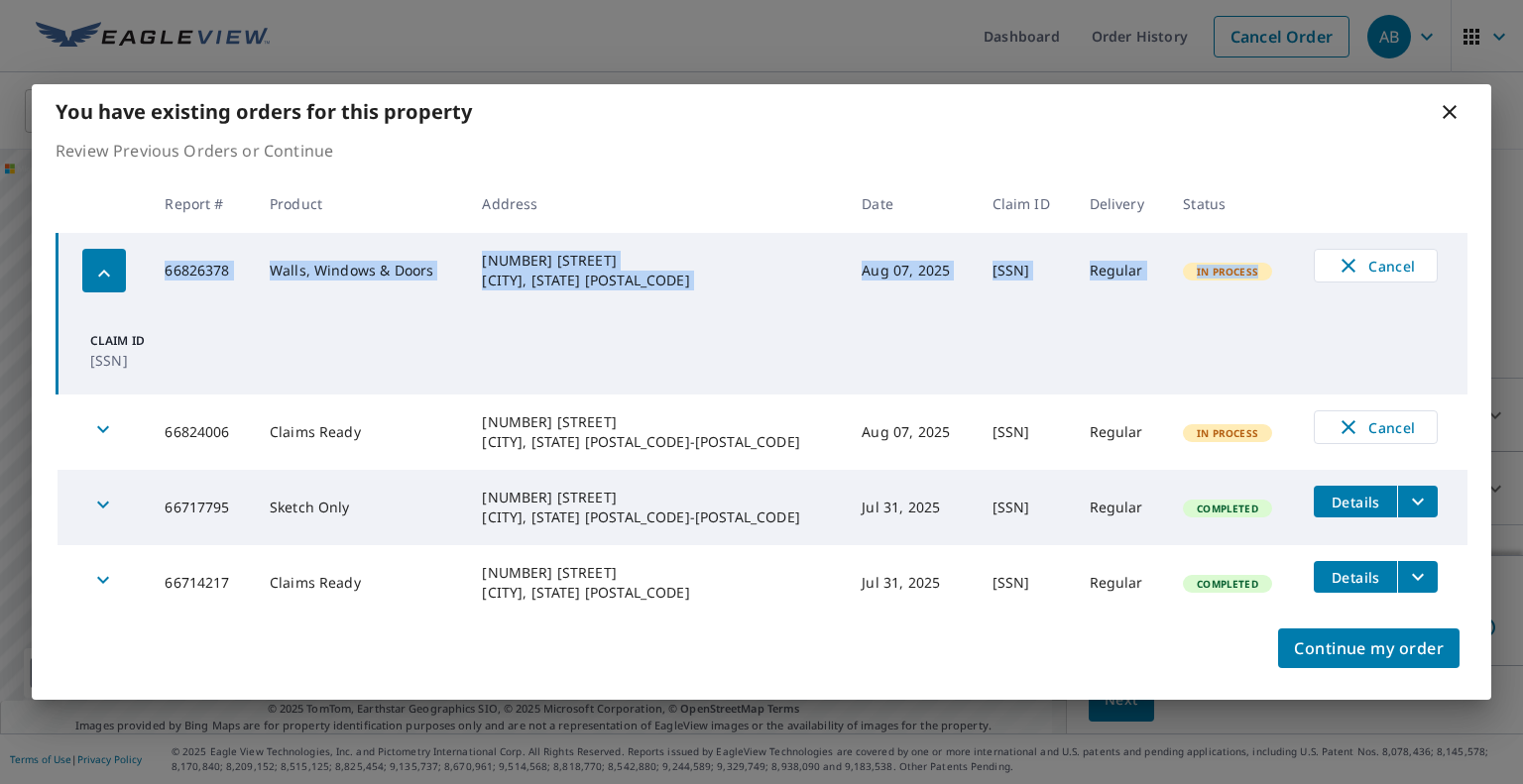 click 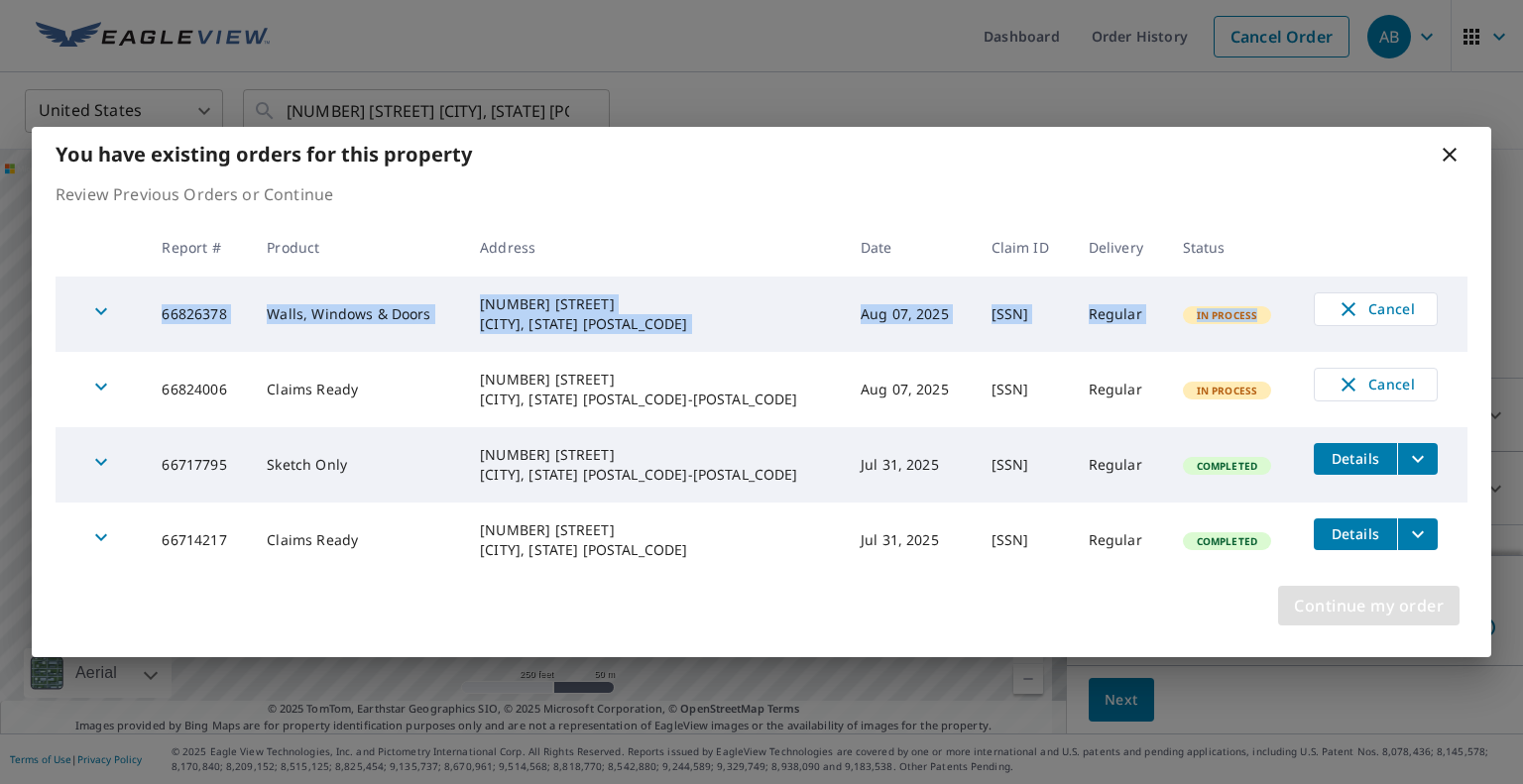 click on "Continue my order" at bounding box center [1368, 606] 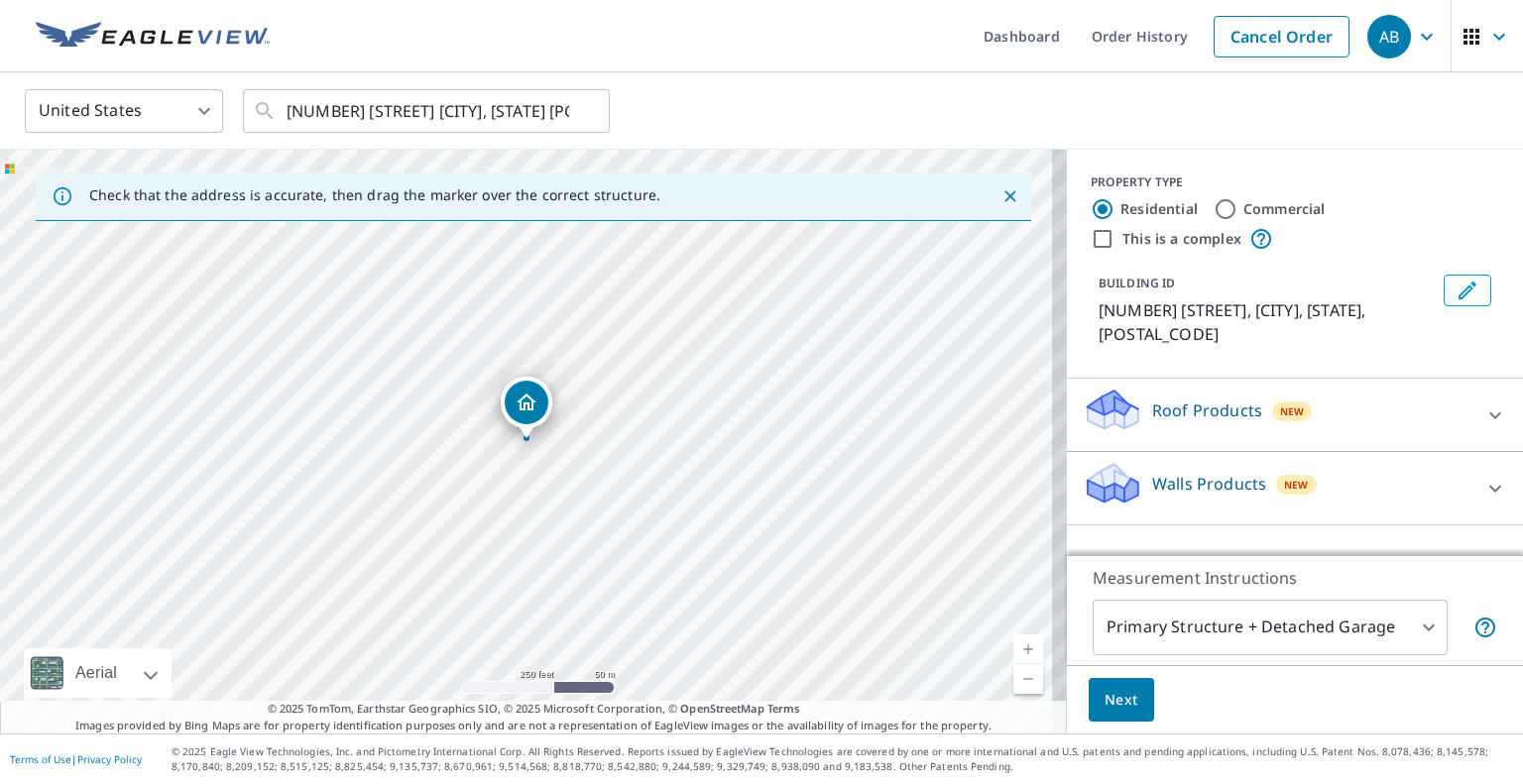 click on "Walls Products New" at bounding box center (1277, 488) 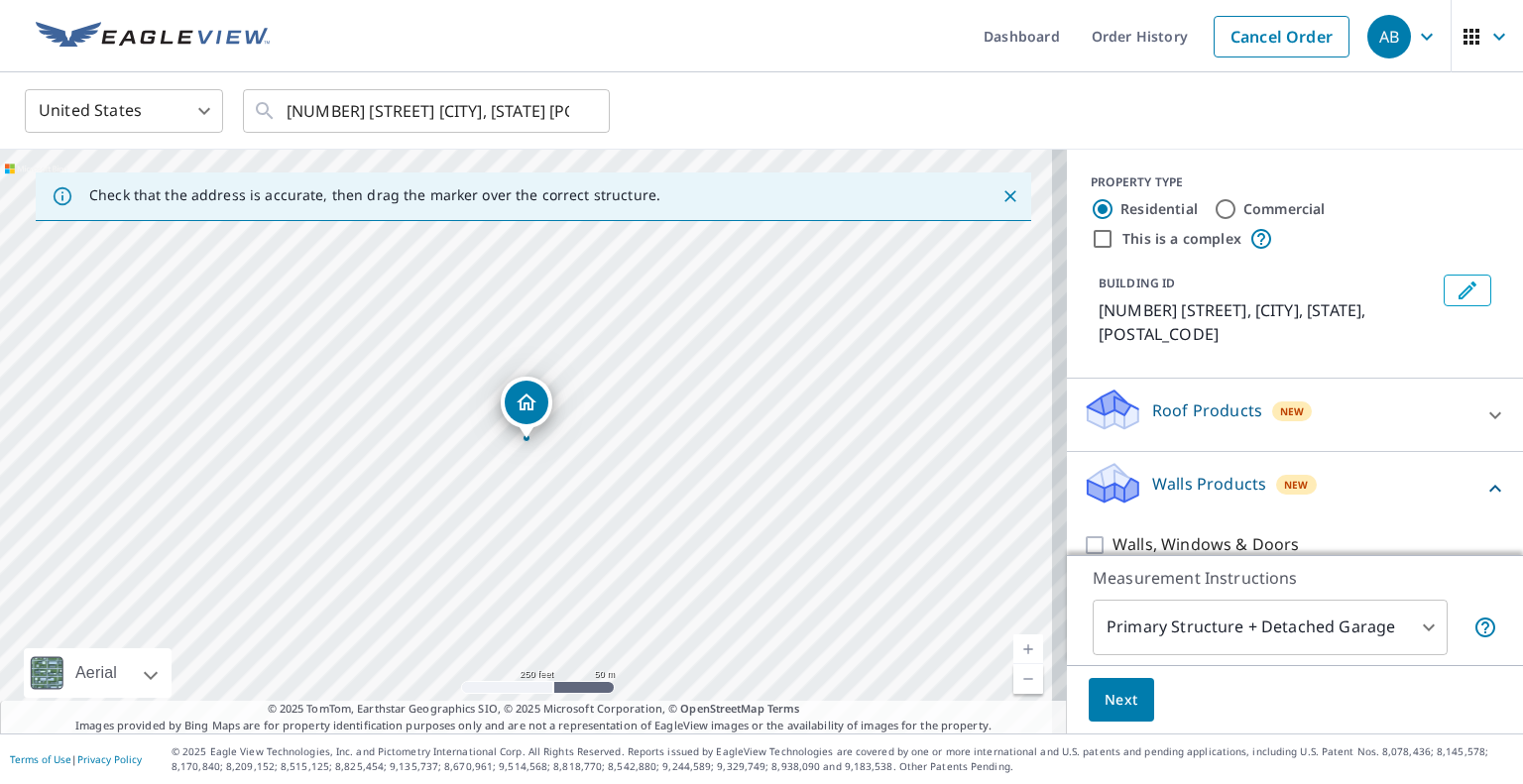 click on "Roof Products New" at bounding box center (1277, 414) 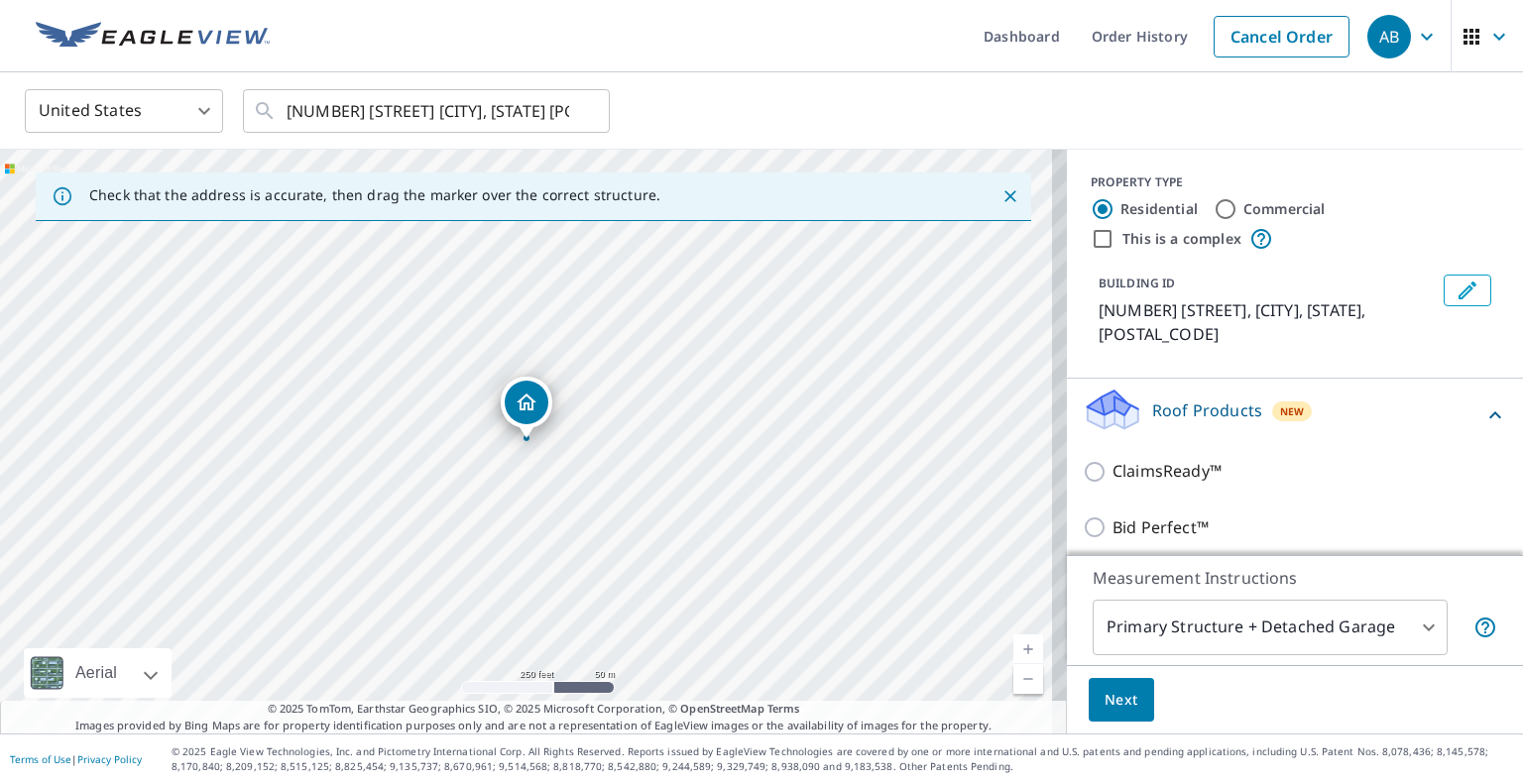 scroll, scrollTop: 113, scrollLeft: 0, axis: vertical 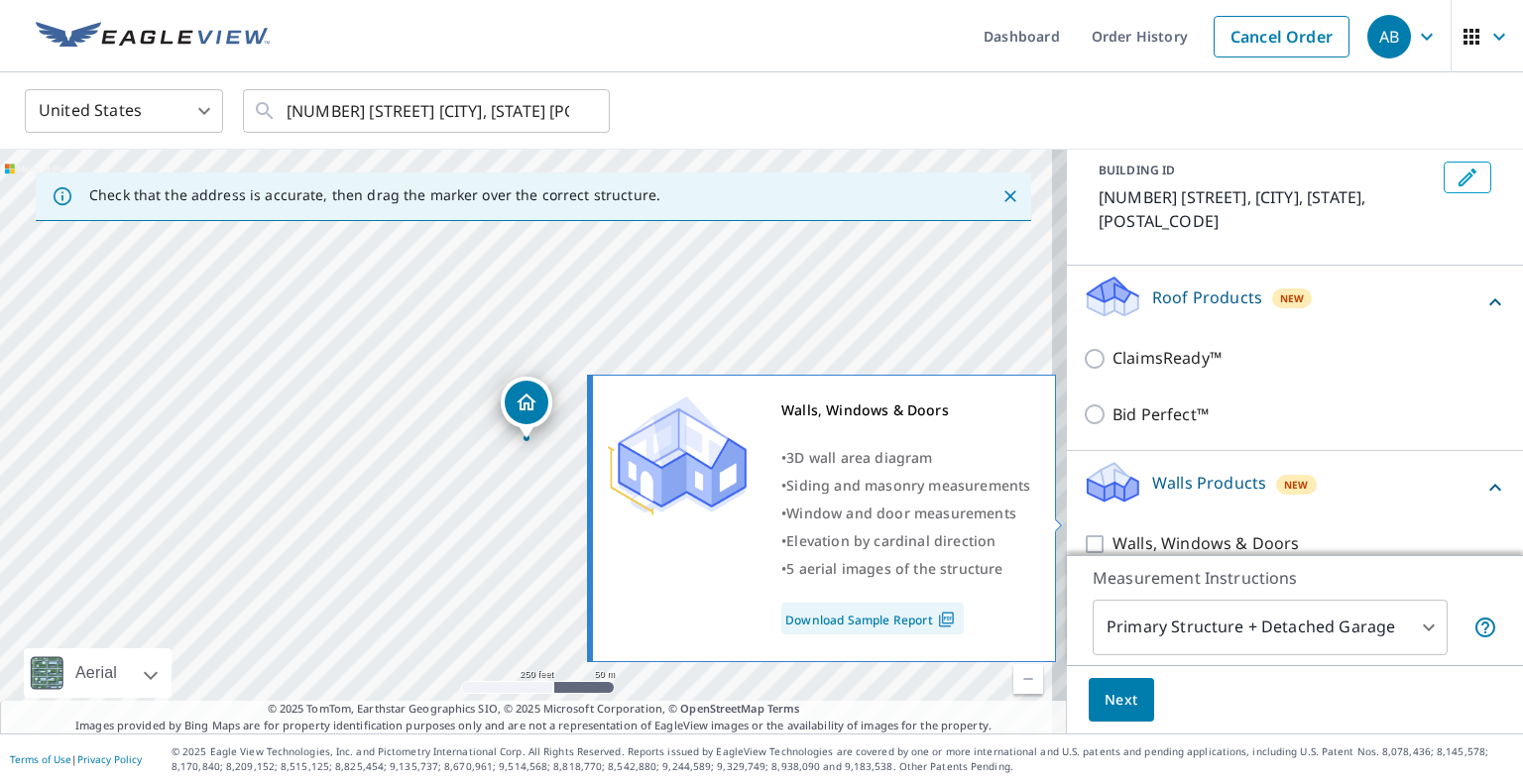 click on "Walls, Windows & Doors" at bounding box center (1206, 543) 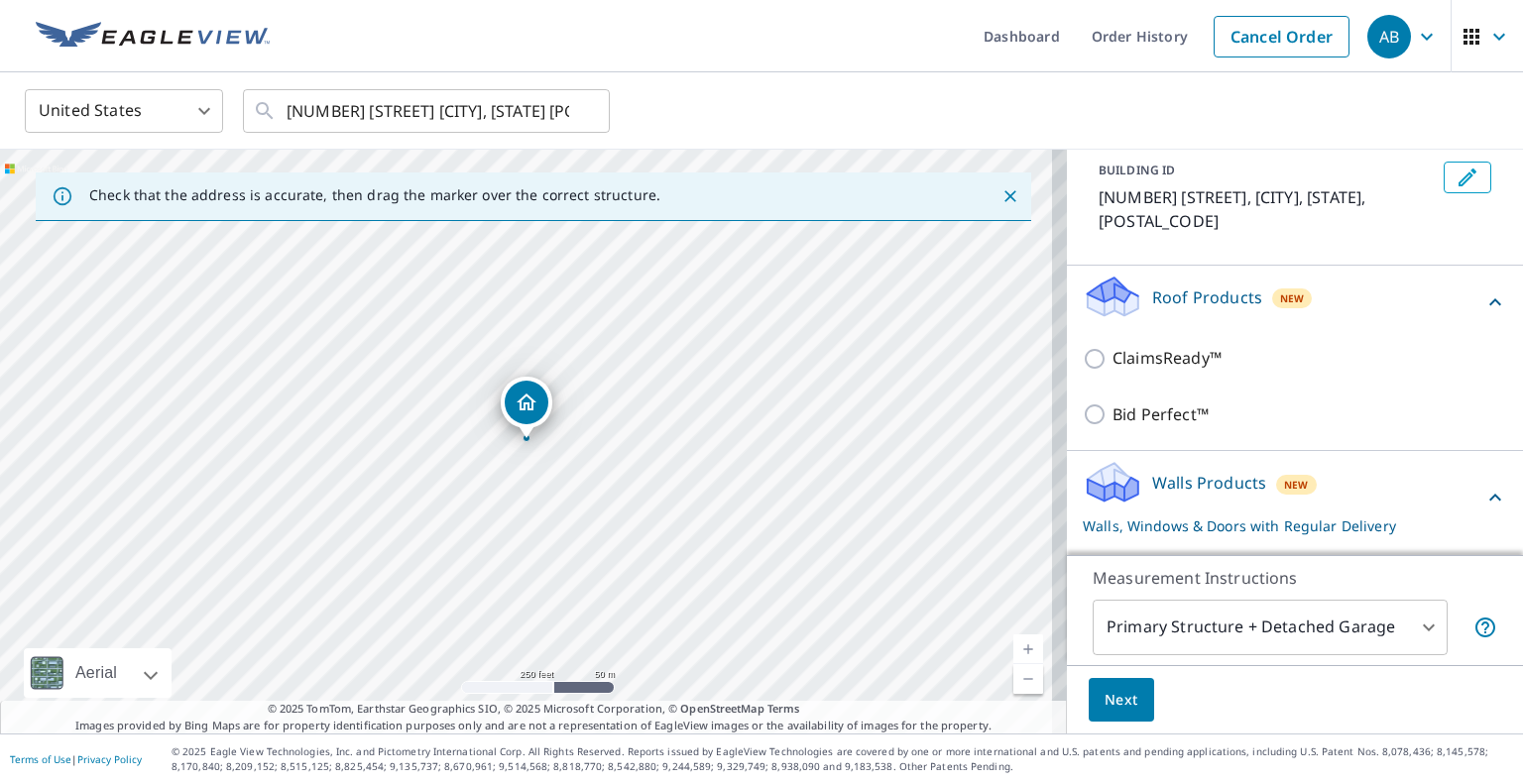 scroll, scrollTop: 177, scrollLeft: 0, axis: vertical 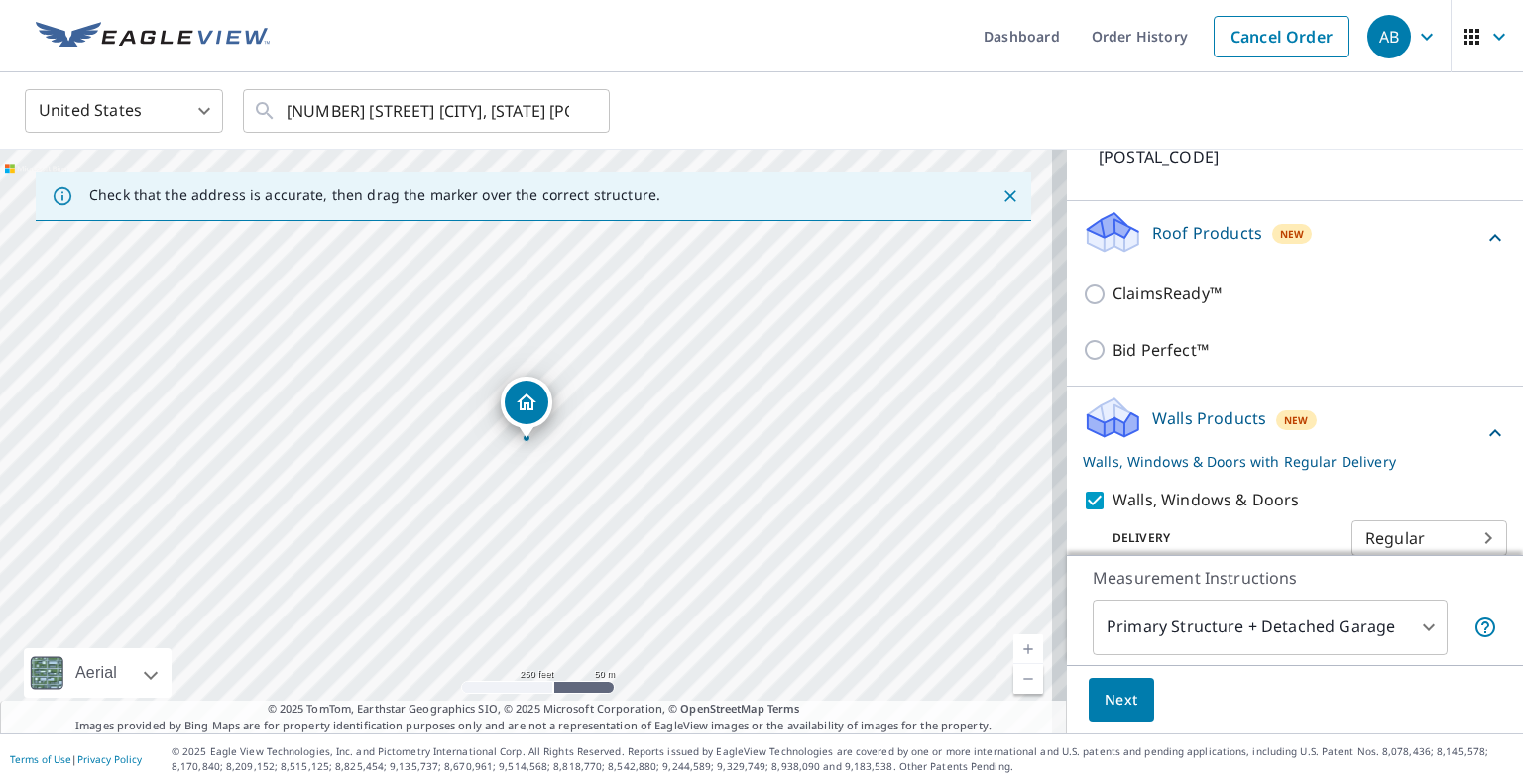 click on "Roof Products New" at bounding box center [1283, 237] 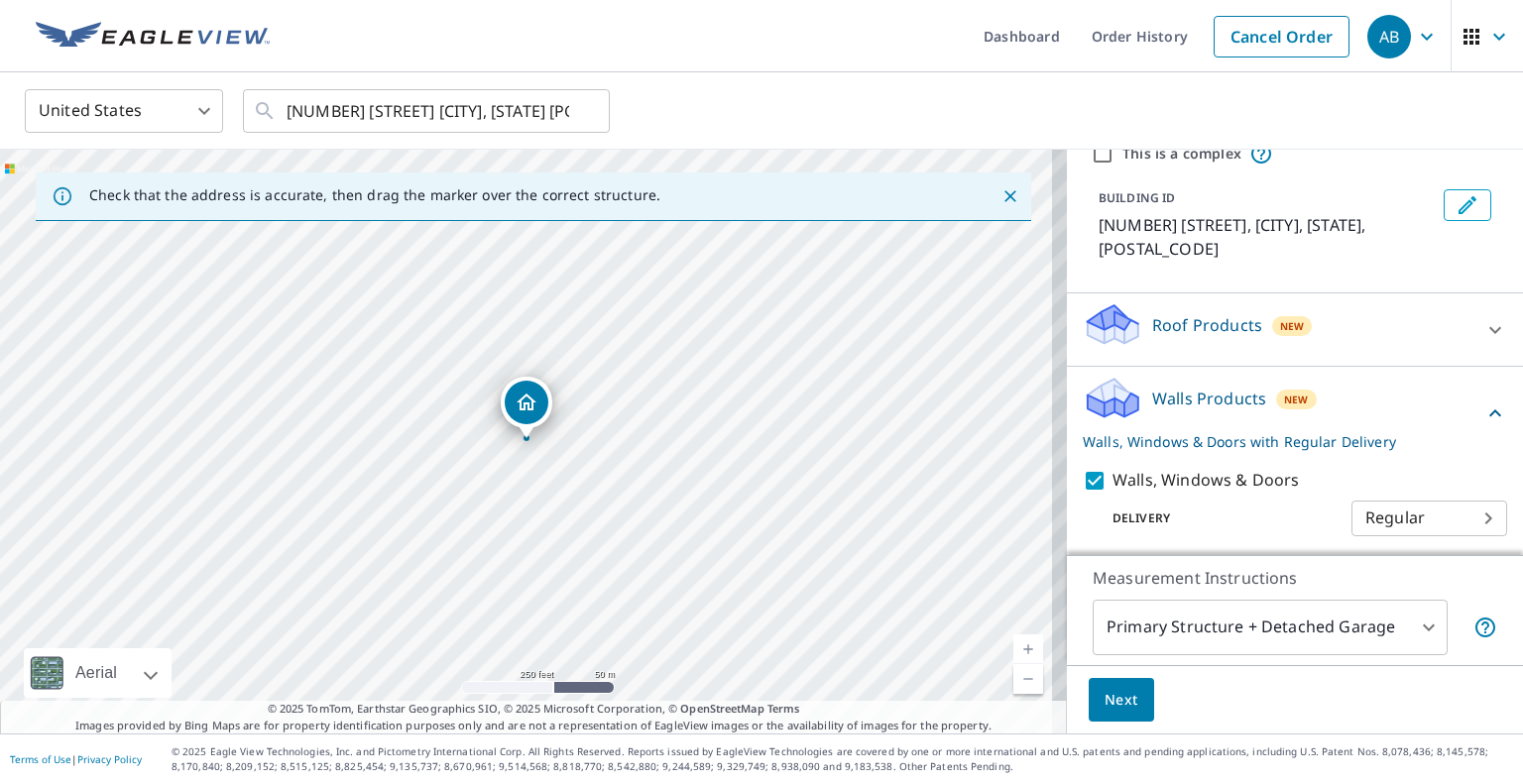 scroll, scrollTop: 65, scrollLeft: 0, axis: vertical 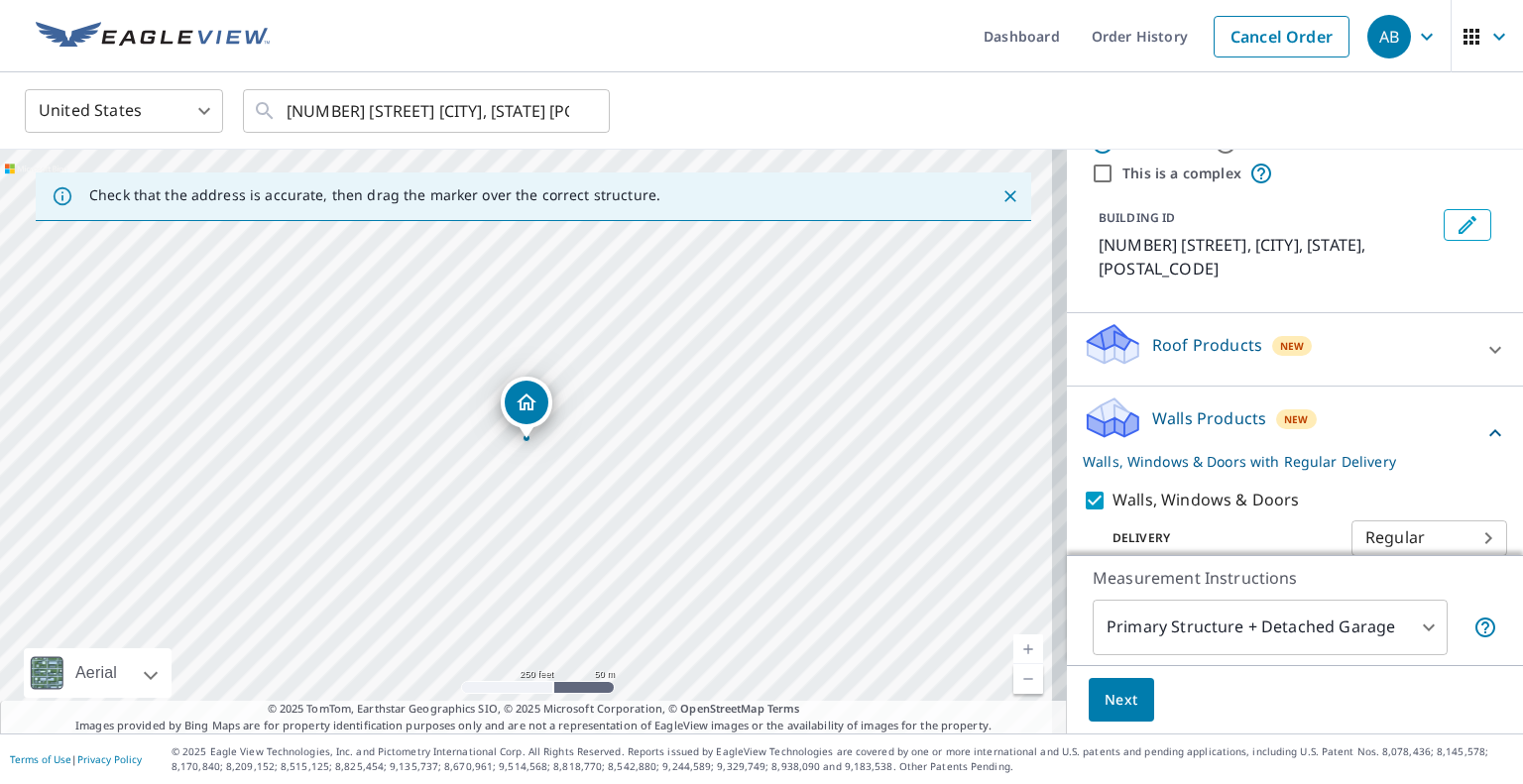 click on "[NUMBER] [STREET] [CITY], [STATE] [POSTAL_CODE]" at bounding box center (533, 441) 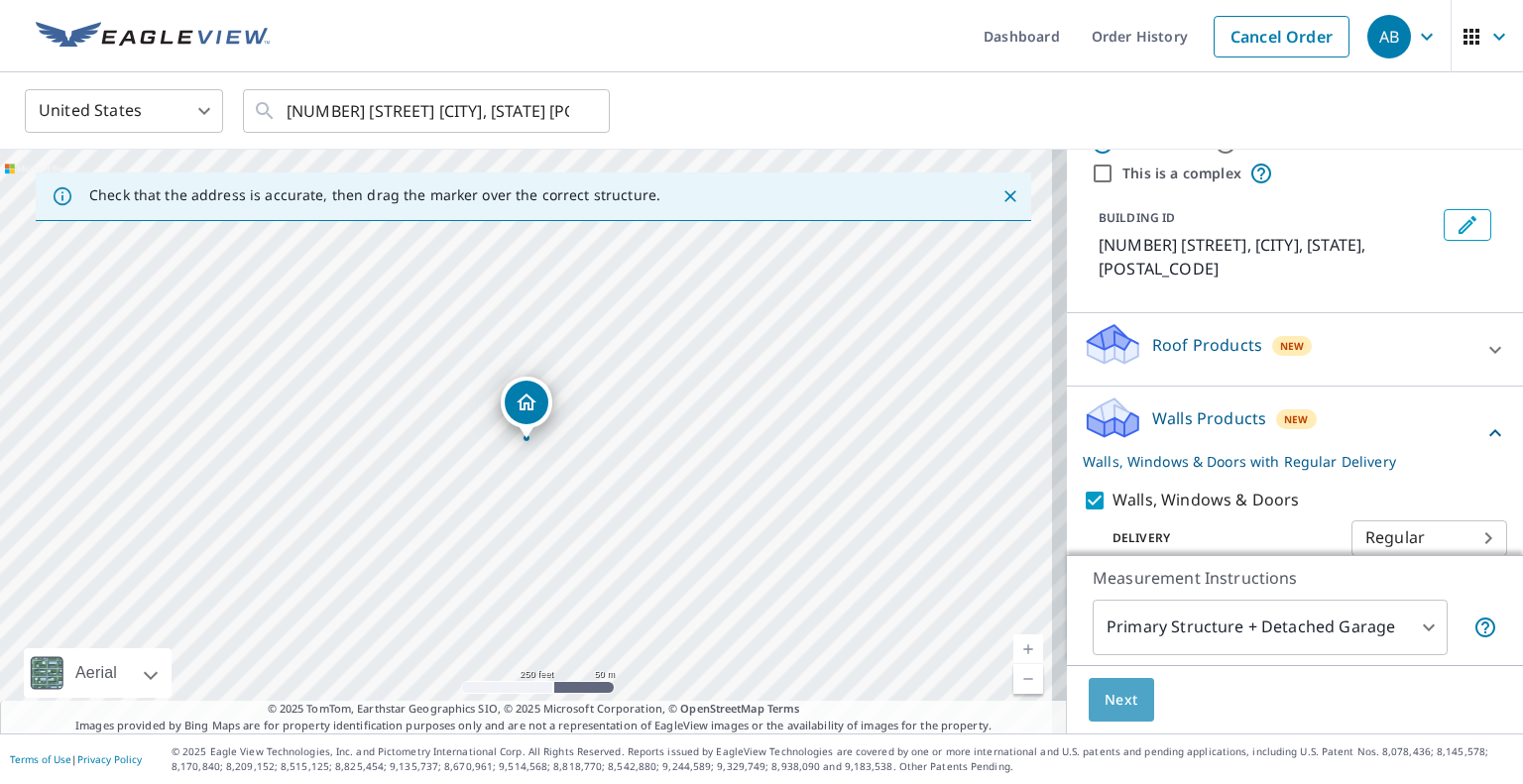 click on "Next" at bounding box center [1121, 700] 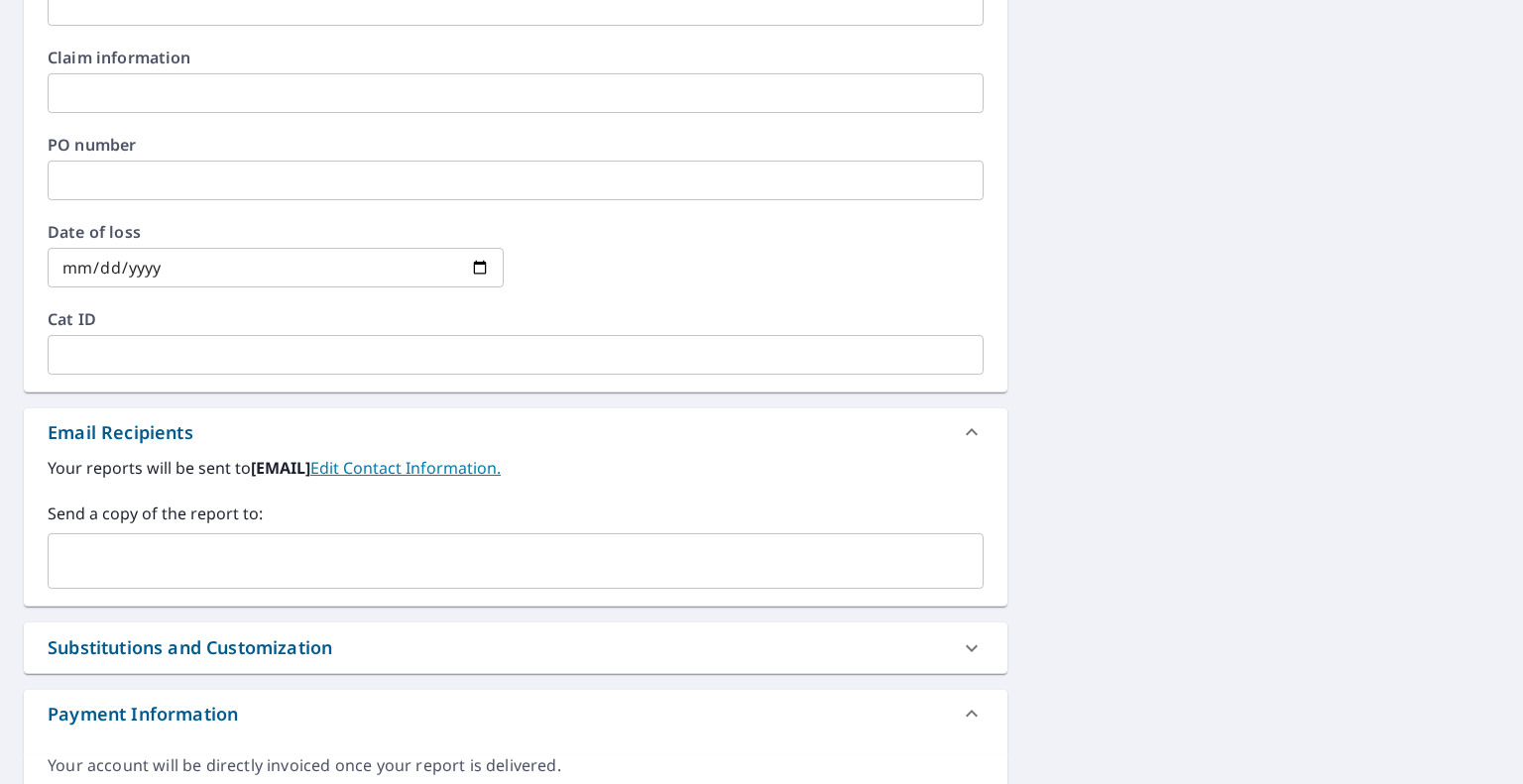 scroll, scrollTop: 879, scrollLeft: 0, axis: vertical 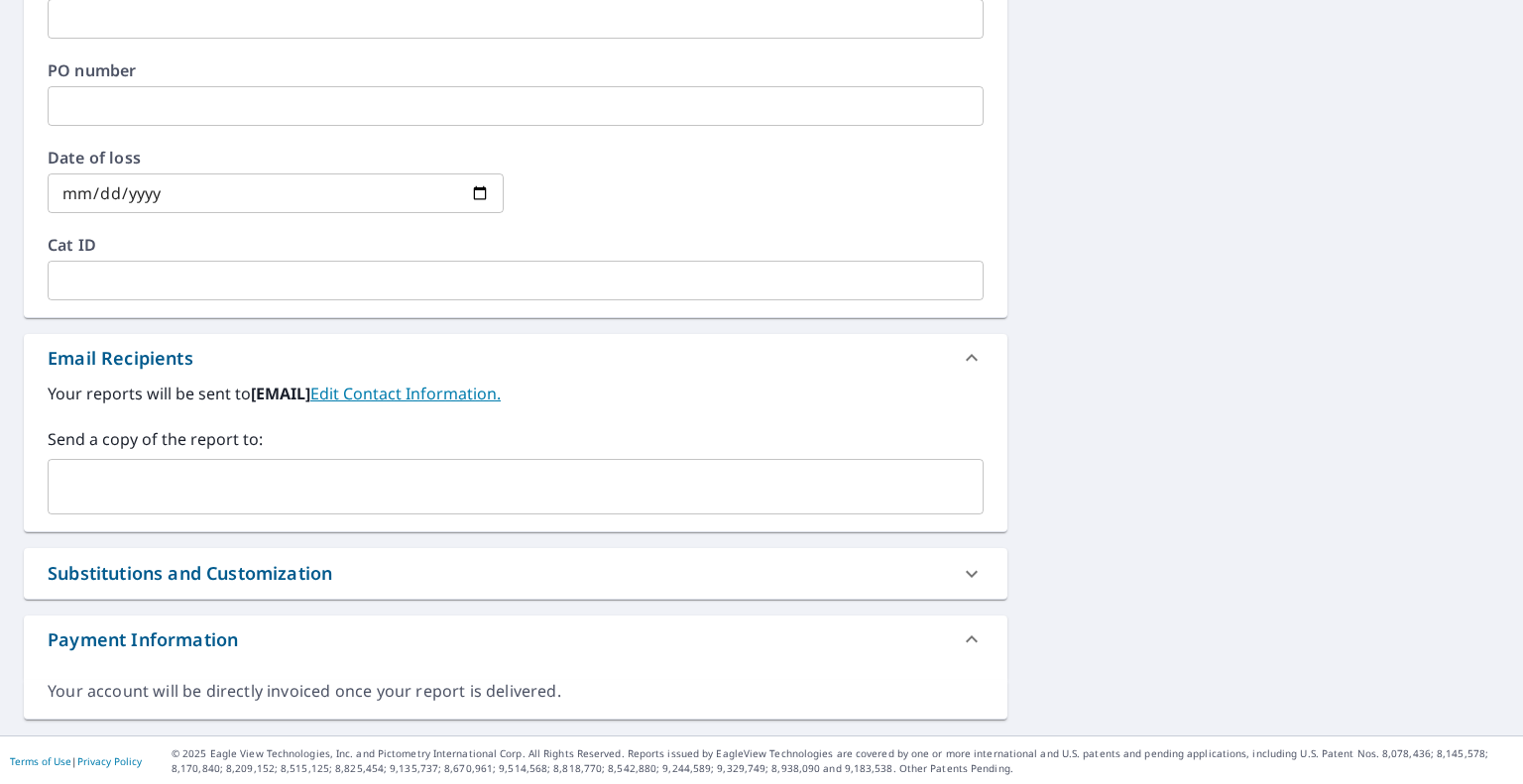 drag, startPoint x: 218, startPoint y: 379, endPoint x: 332, endPoint y: 392, distance: 114.73883 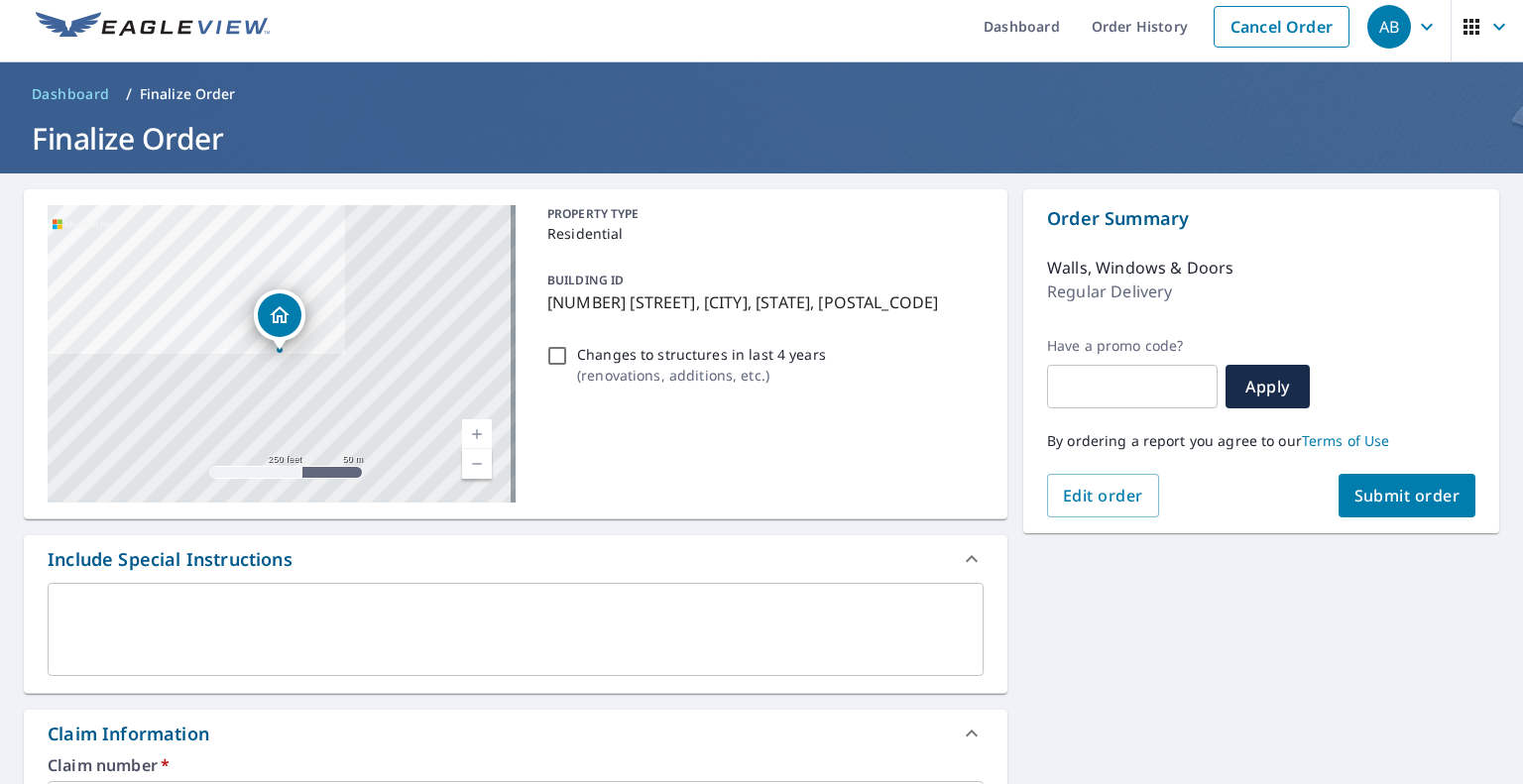 scroll, scrollTop: 0, scrollLeft: 0, axis: both 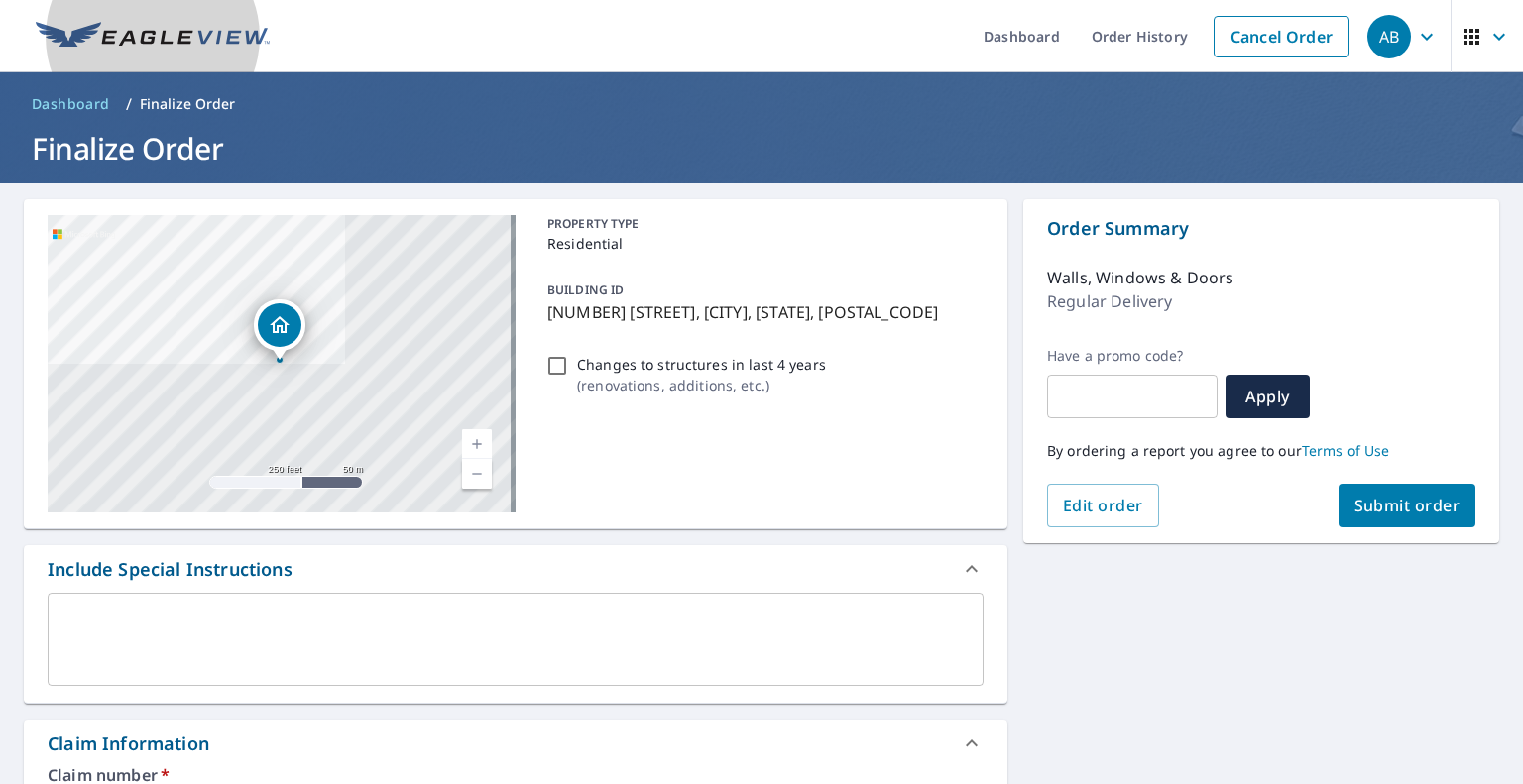 click at bounding box center [153, 37] 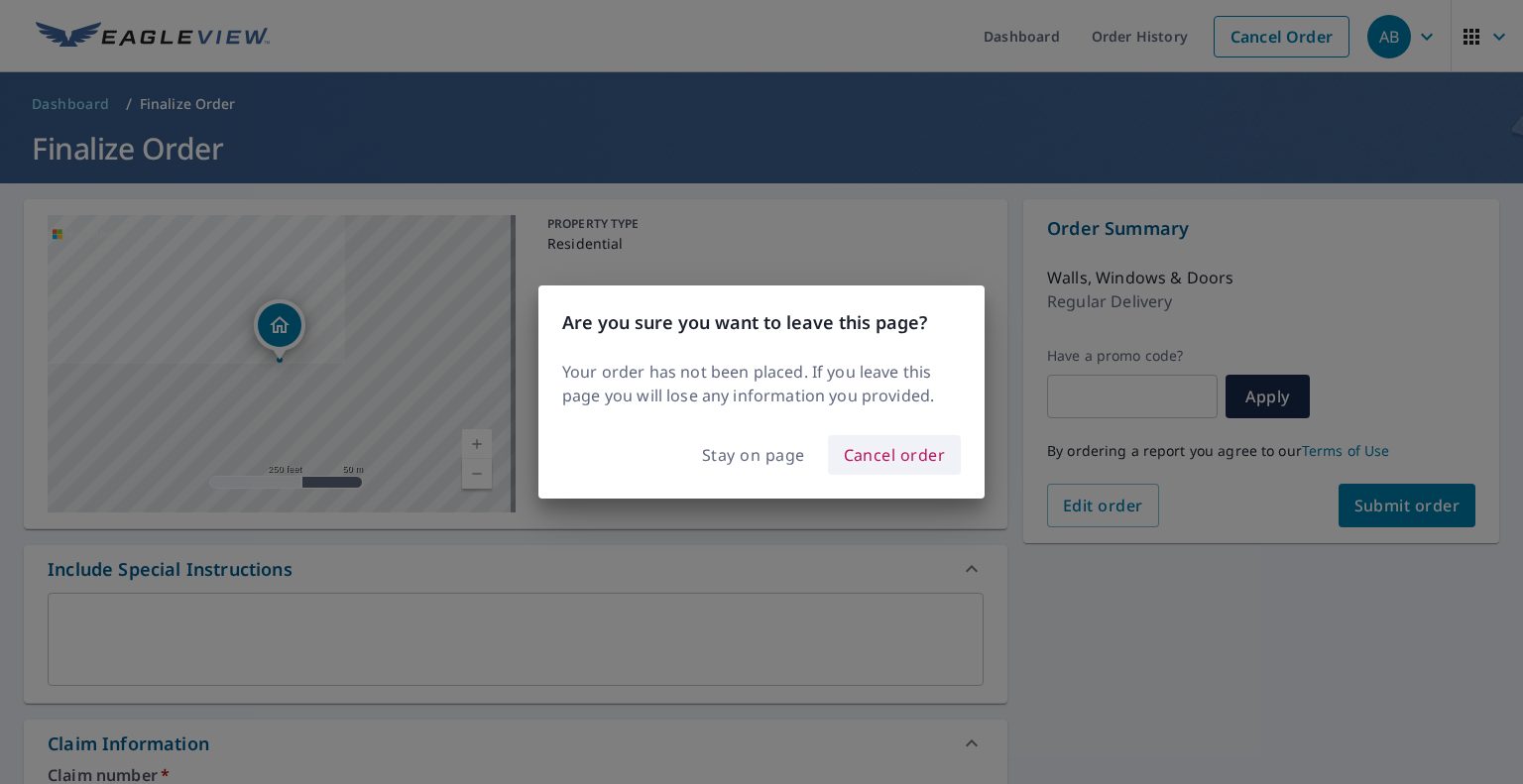 click on "Cancel order" at bounding box center [894, 455] 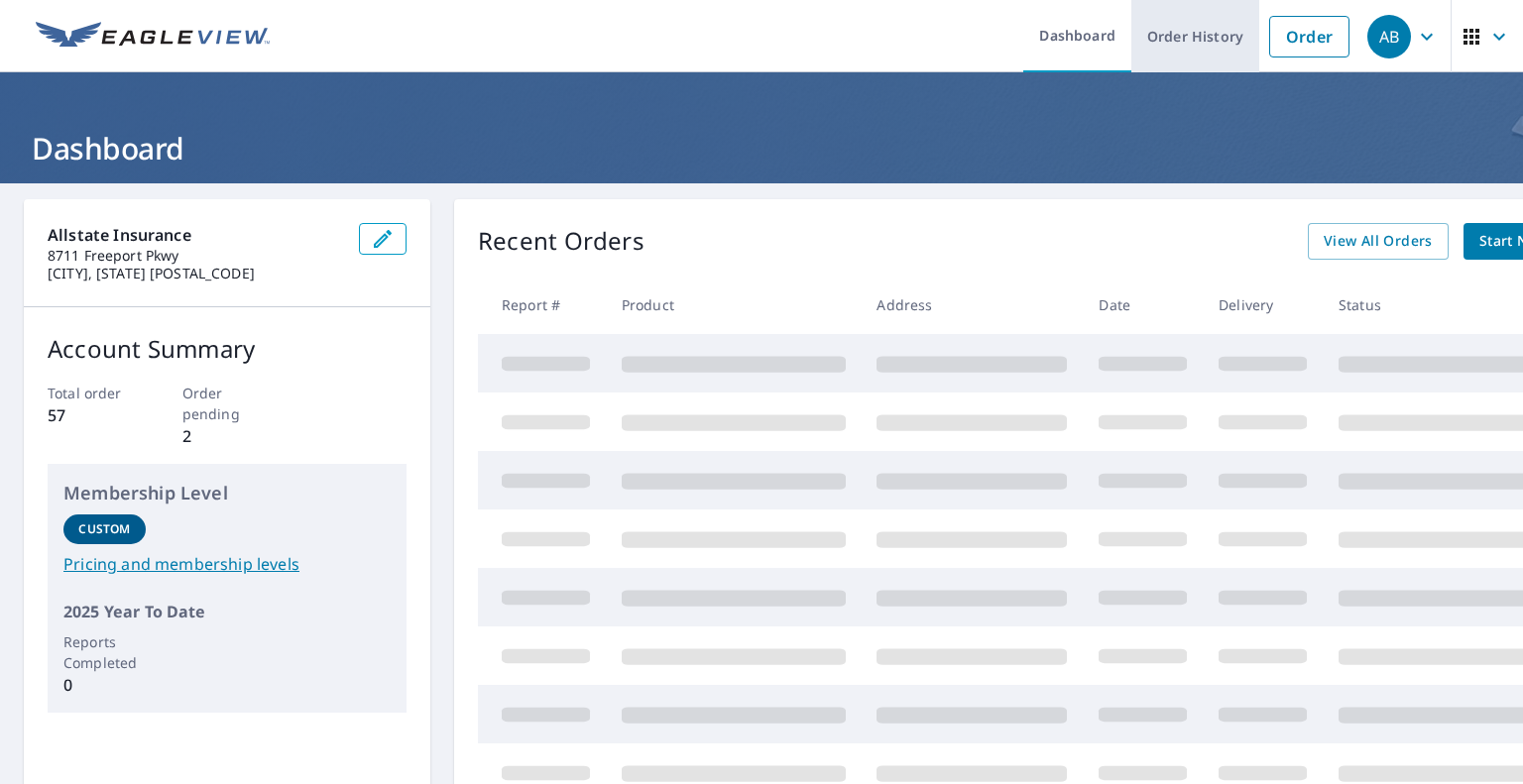 click on "Order History" at bounding box center (1195, 36) 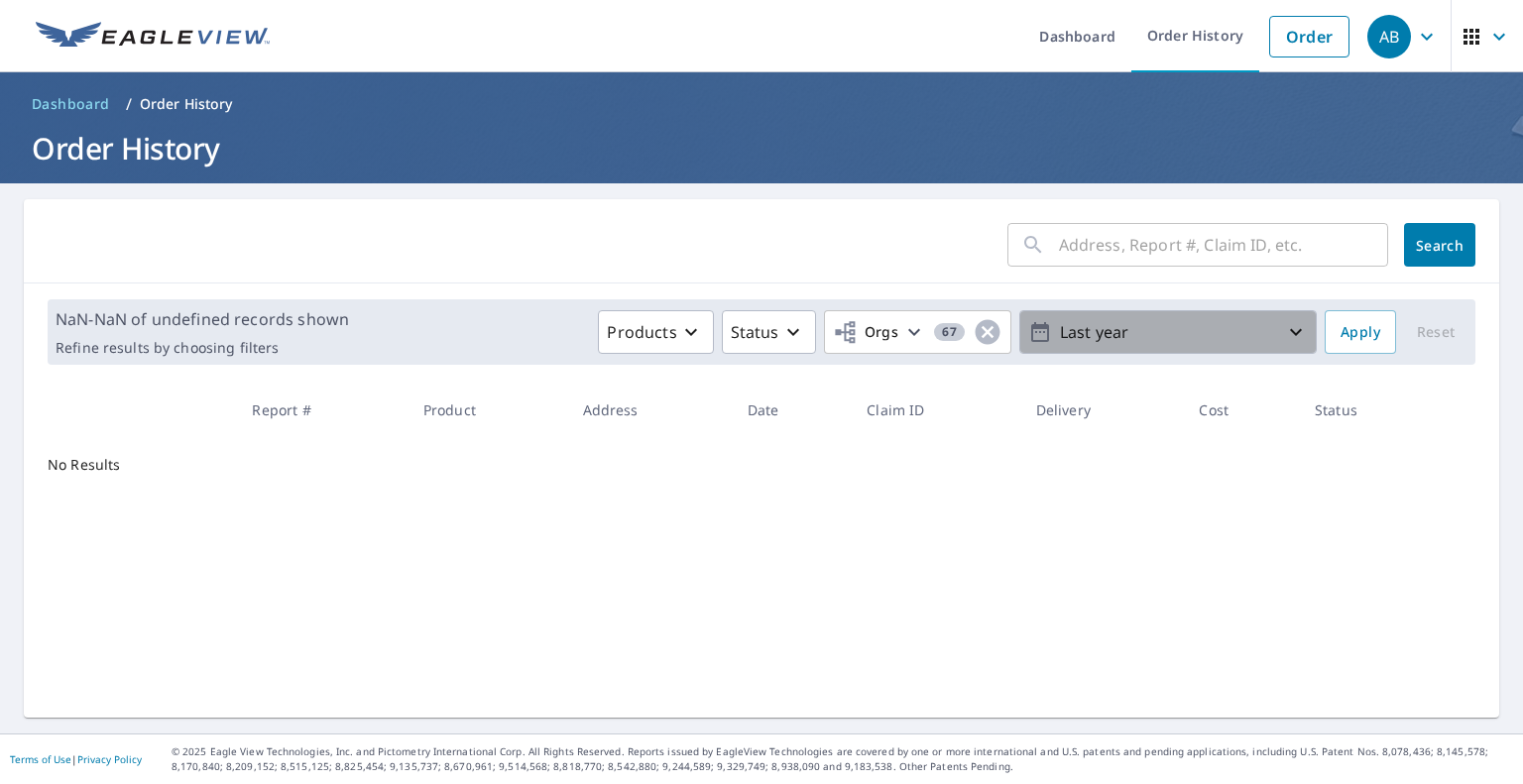 click on "Last year" at bounding box center (1168, 332) 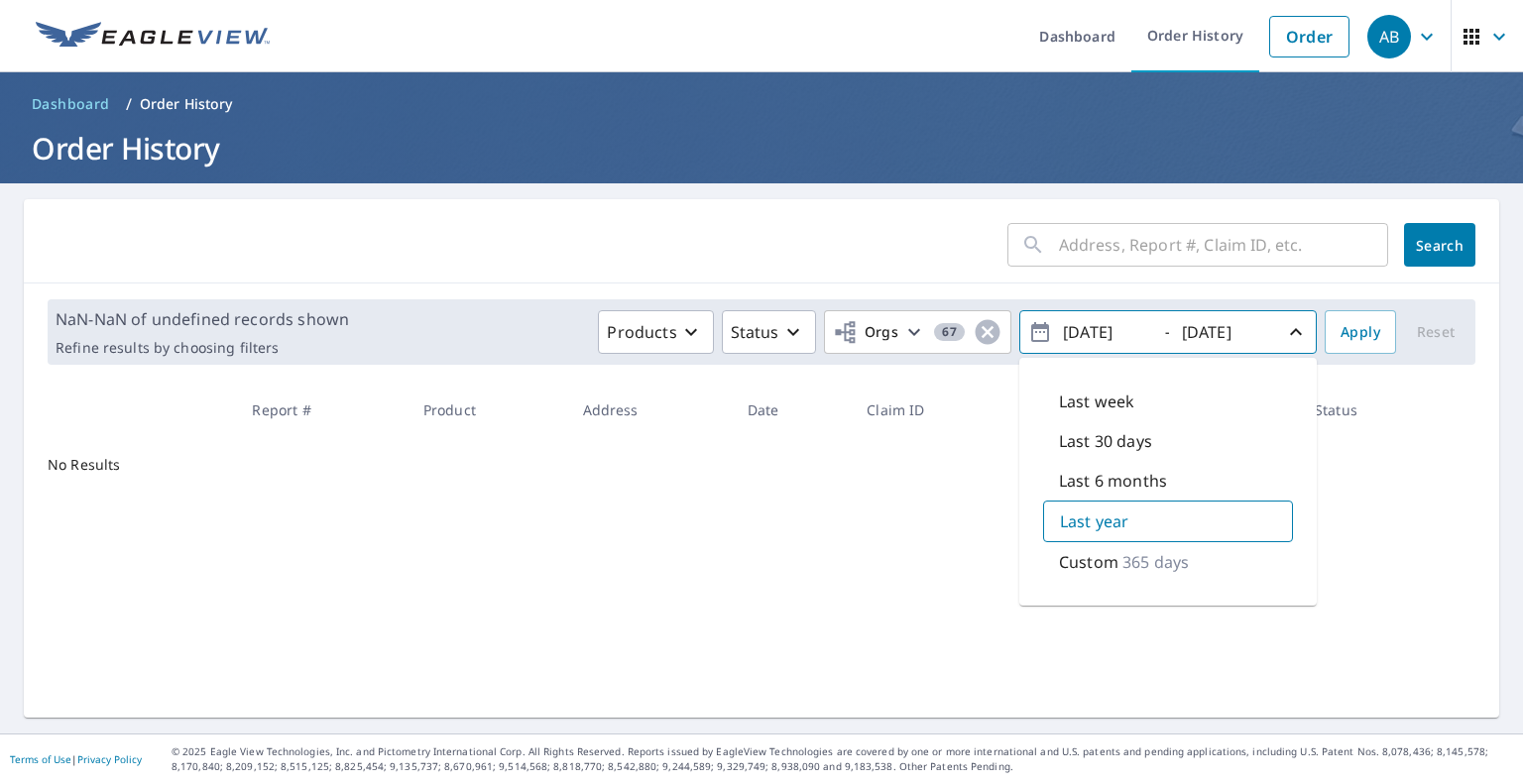 click on "Last 6 months" at bounding box center [1113, 481] 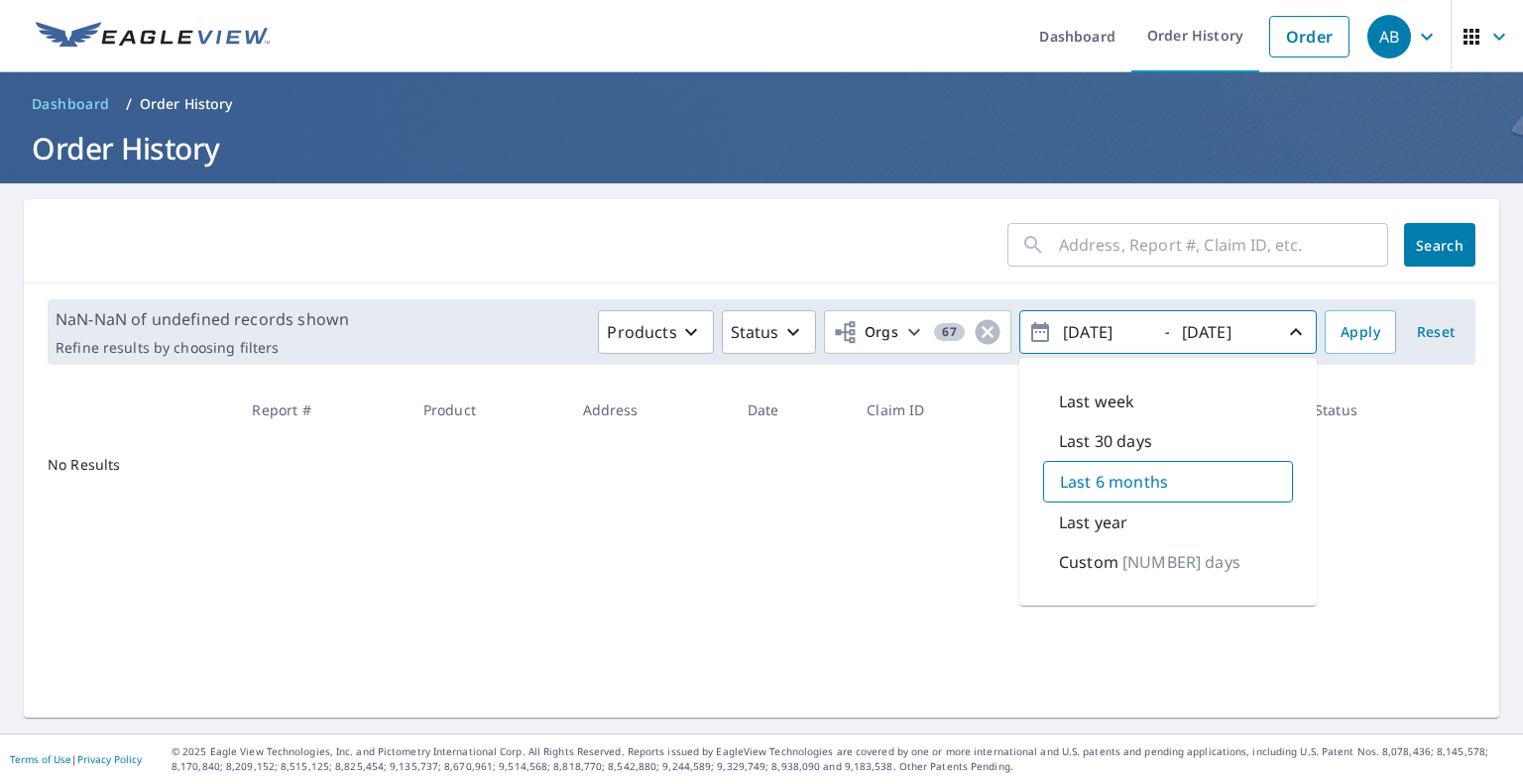 click on "Last year" at bounding box center (1093, 522) 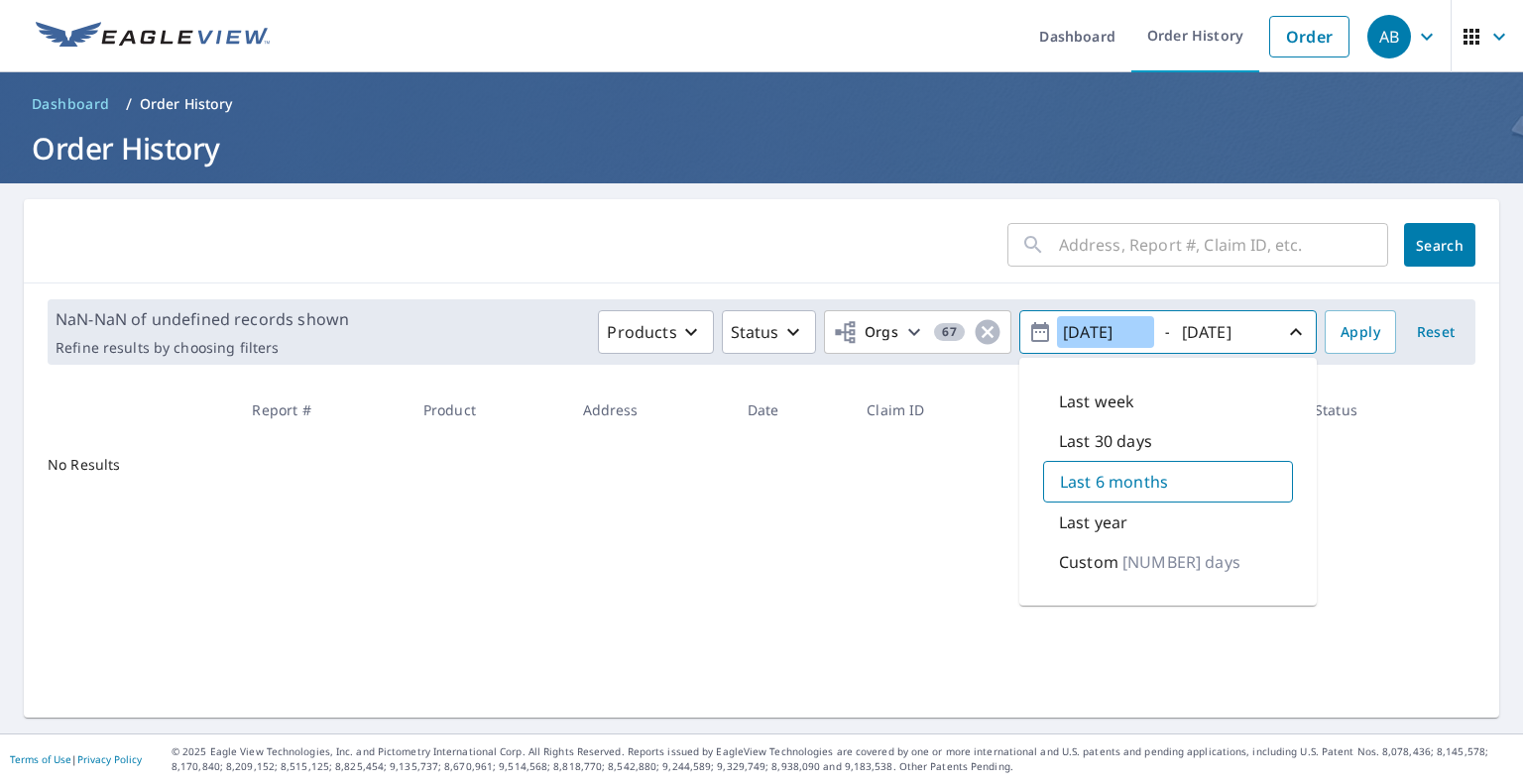 type on "[DATE]" 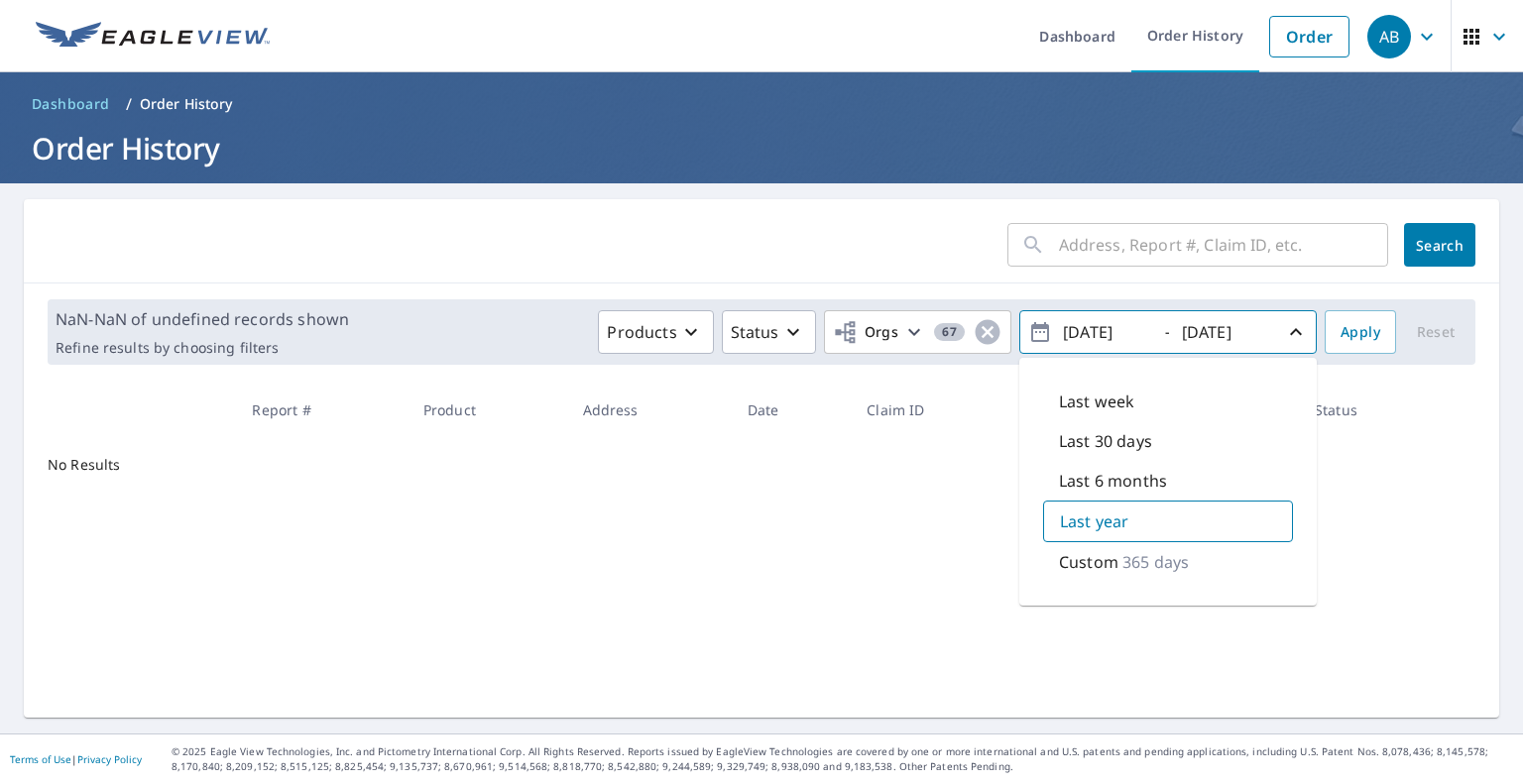 click on "AB" at bounding box center [1389, 37] 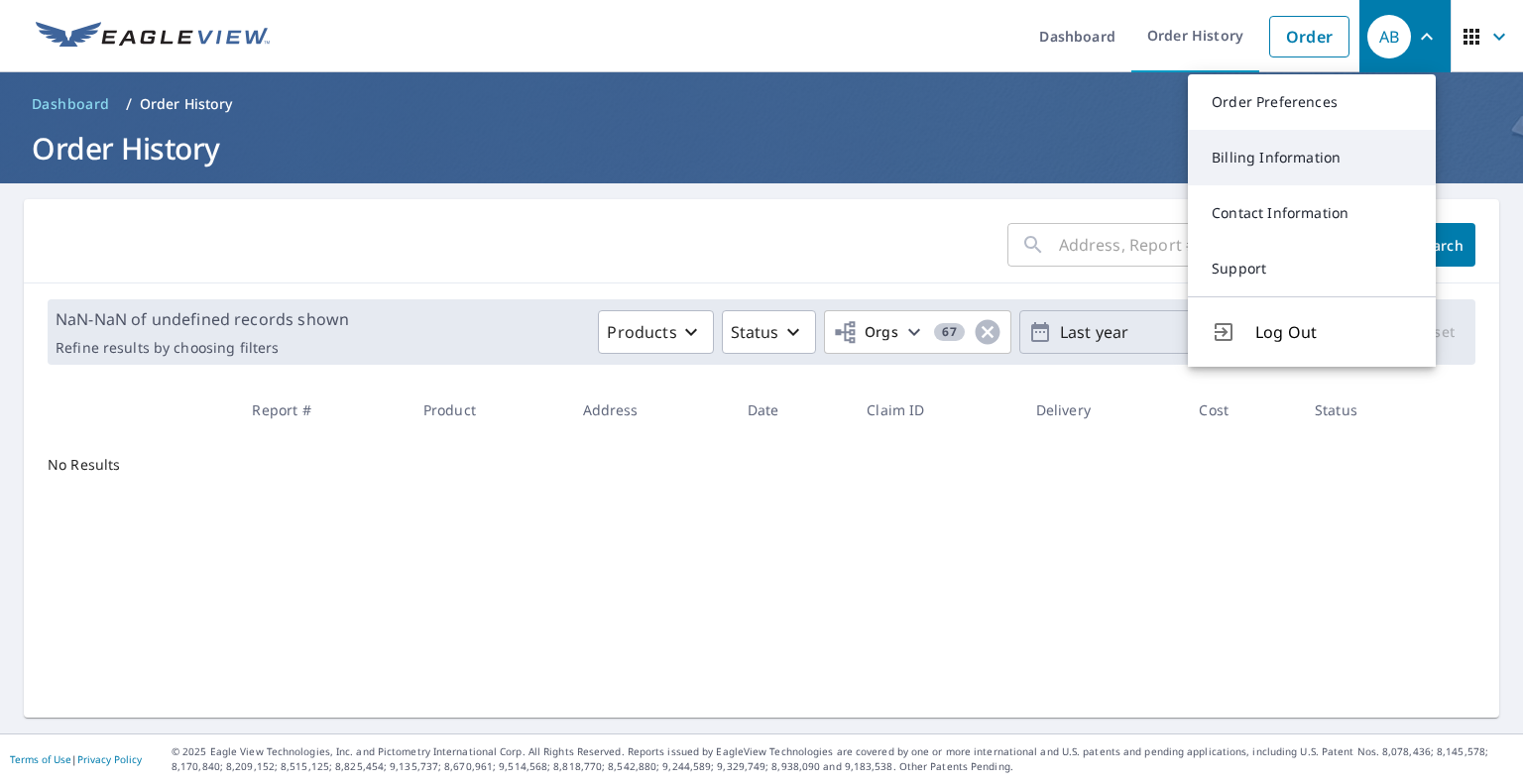 click on "Billing Information" at bounding box center [1312, 158] 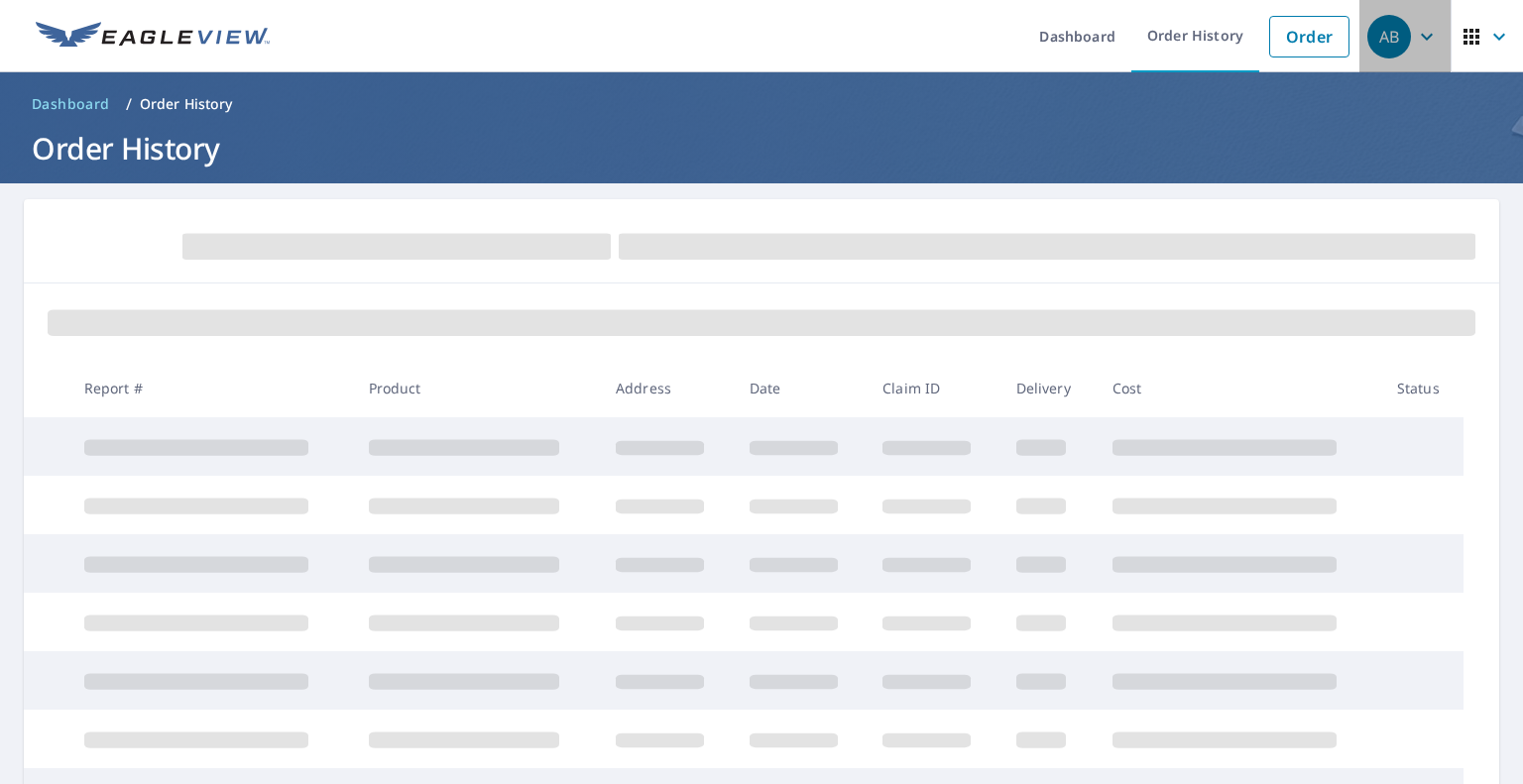 click on "AB" at bounding box center [1389, 37] 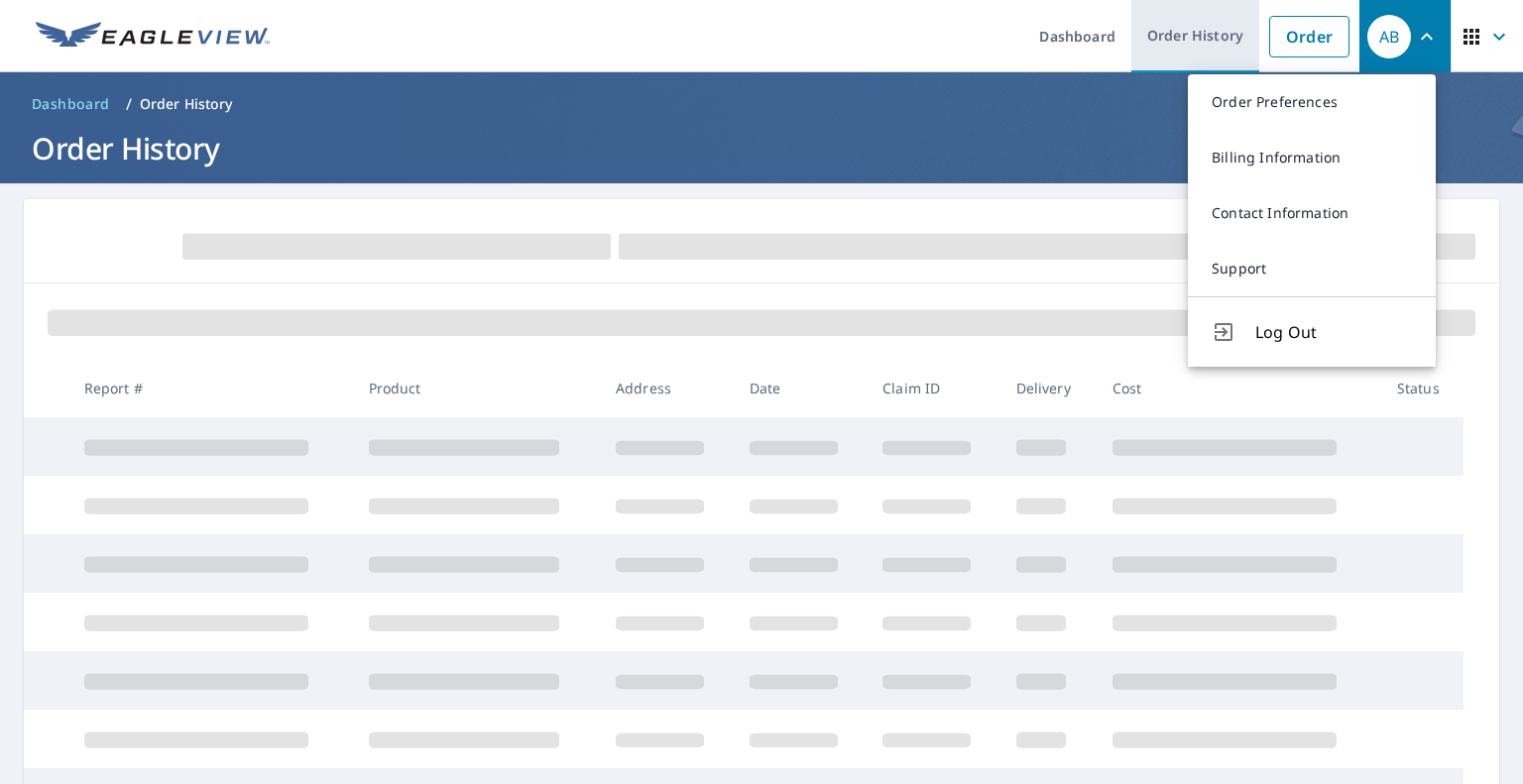 click on "Order History" at bounding box center [1195, 36] 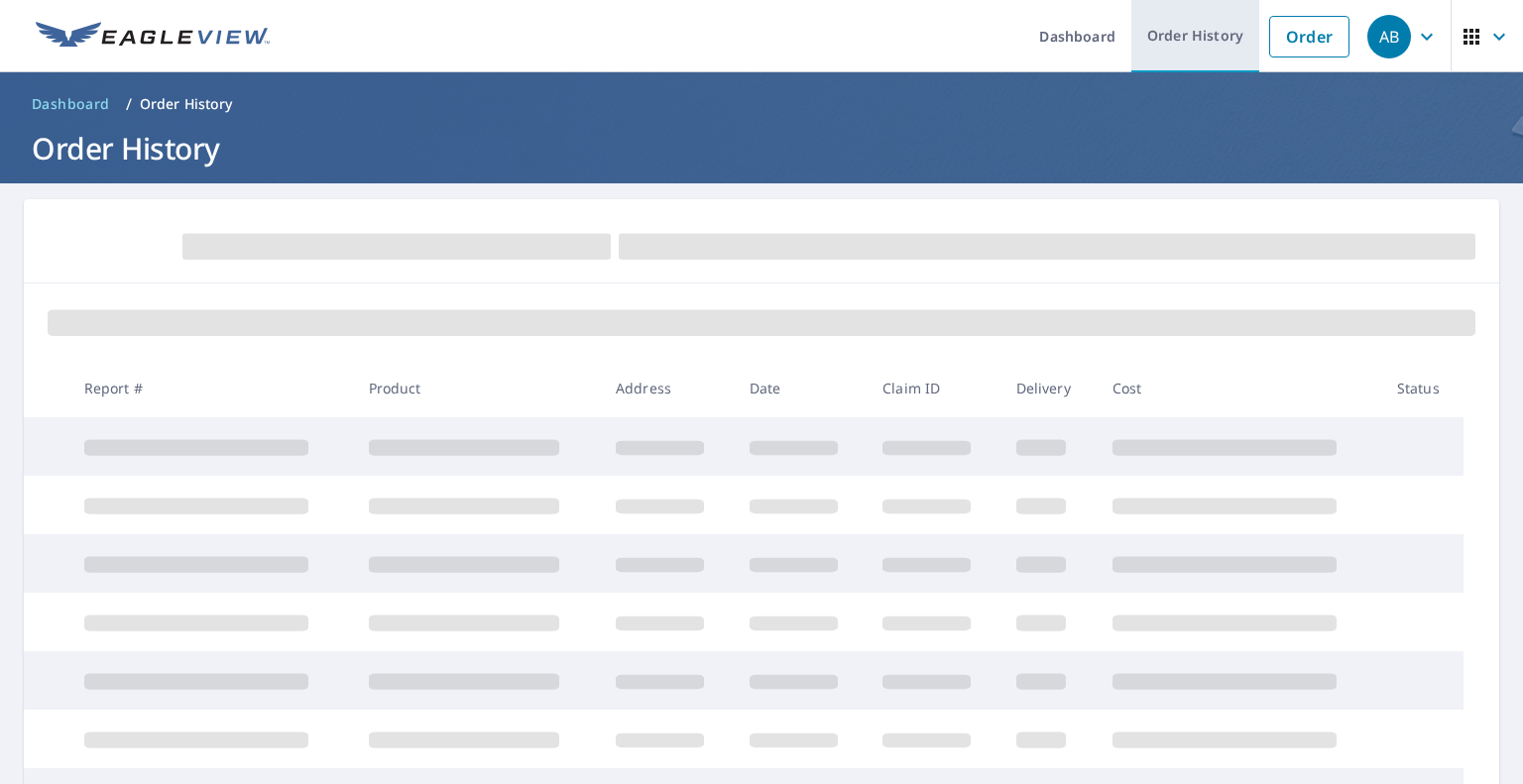 click on "Order History" at bounding box center [1195, 36] 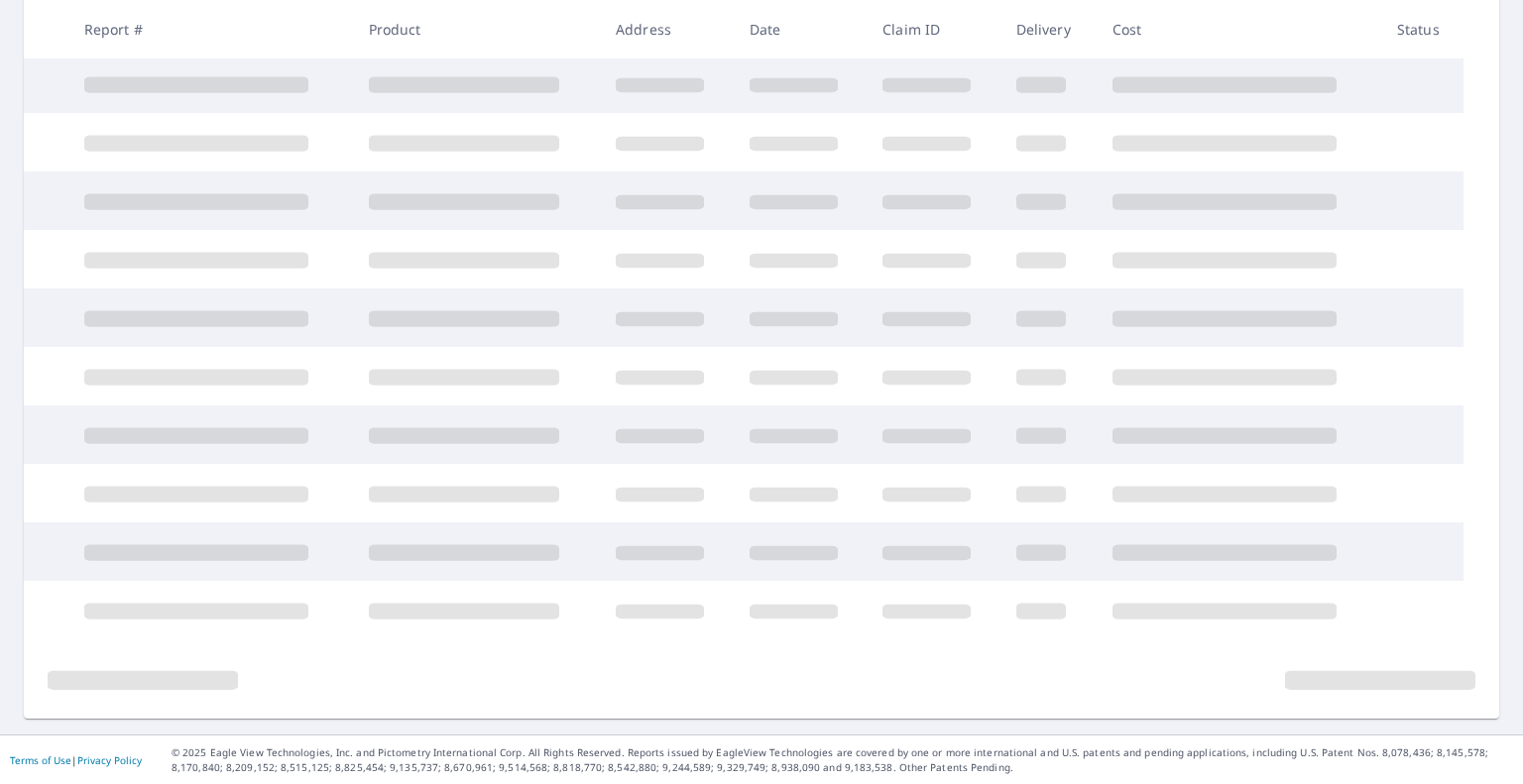 scroll, scrollTop: 0, scrollLeft: 0, axis: both 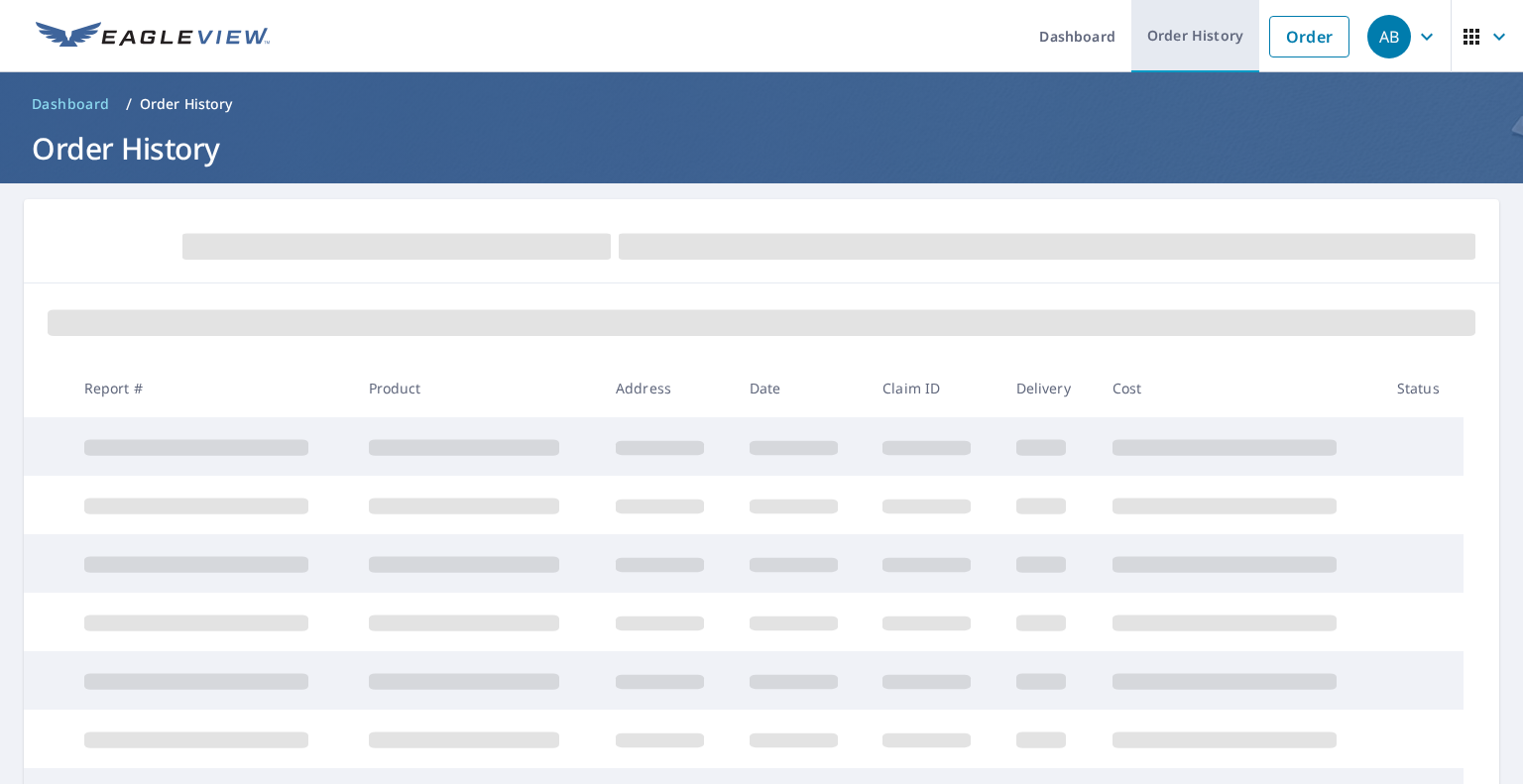 click on "Order History" at bounding box center (1195, 36) 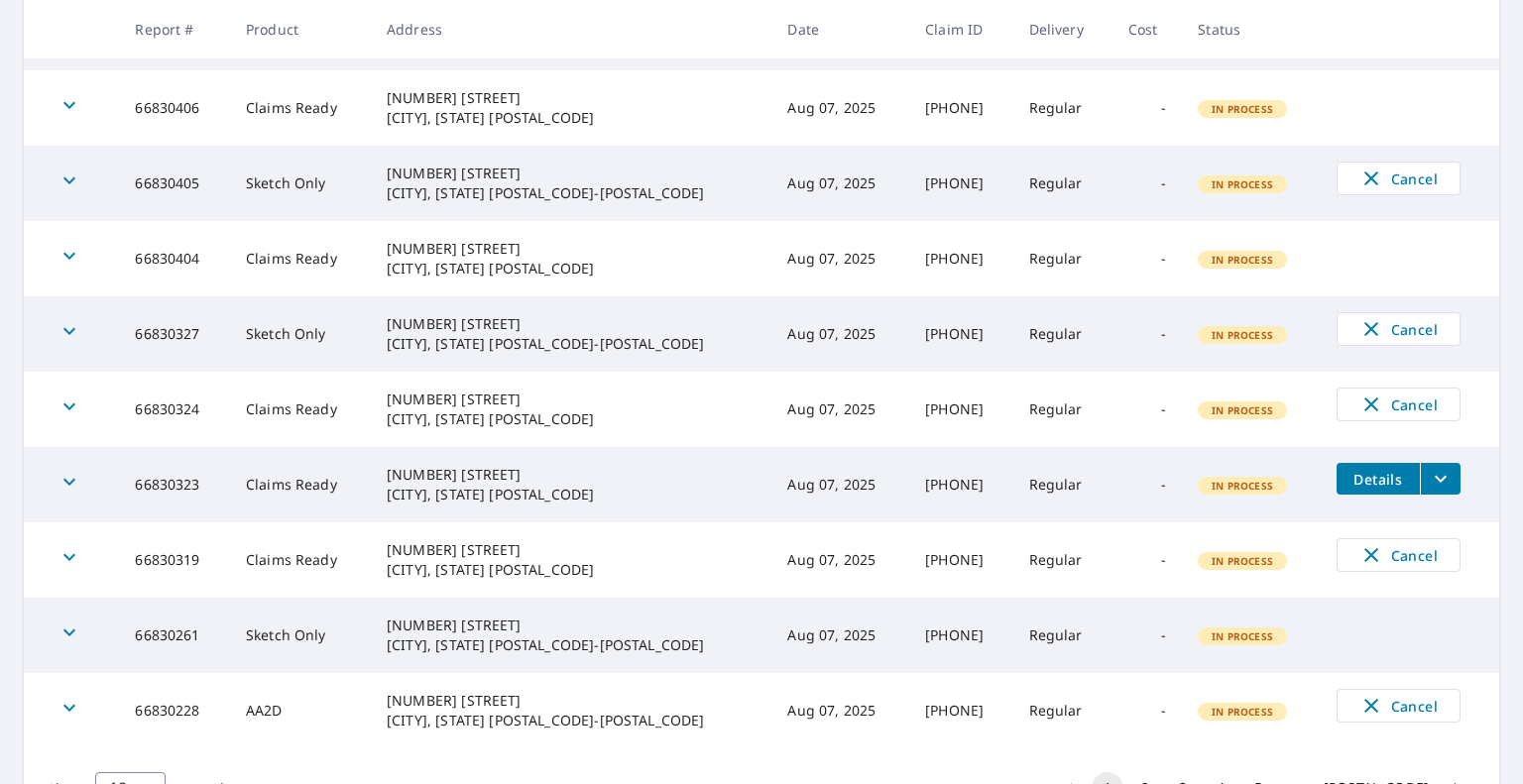 scroll, scrollTop: 553, scrollLeft: 0, axis: vertical 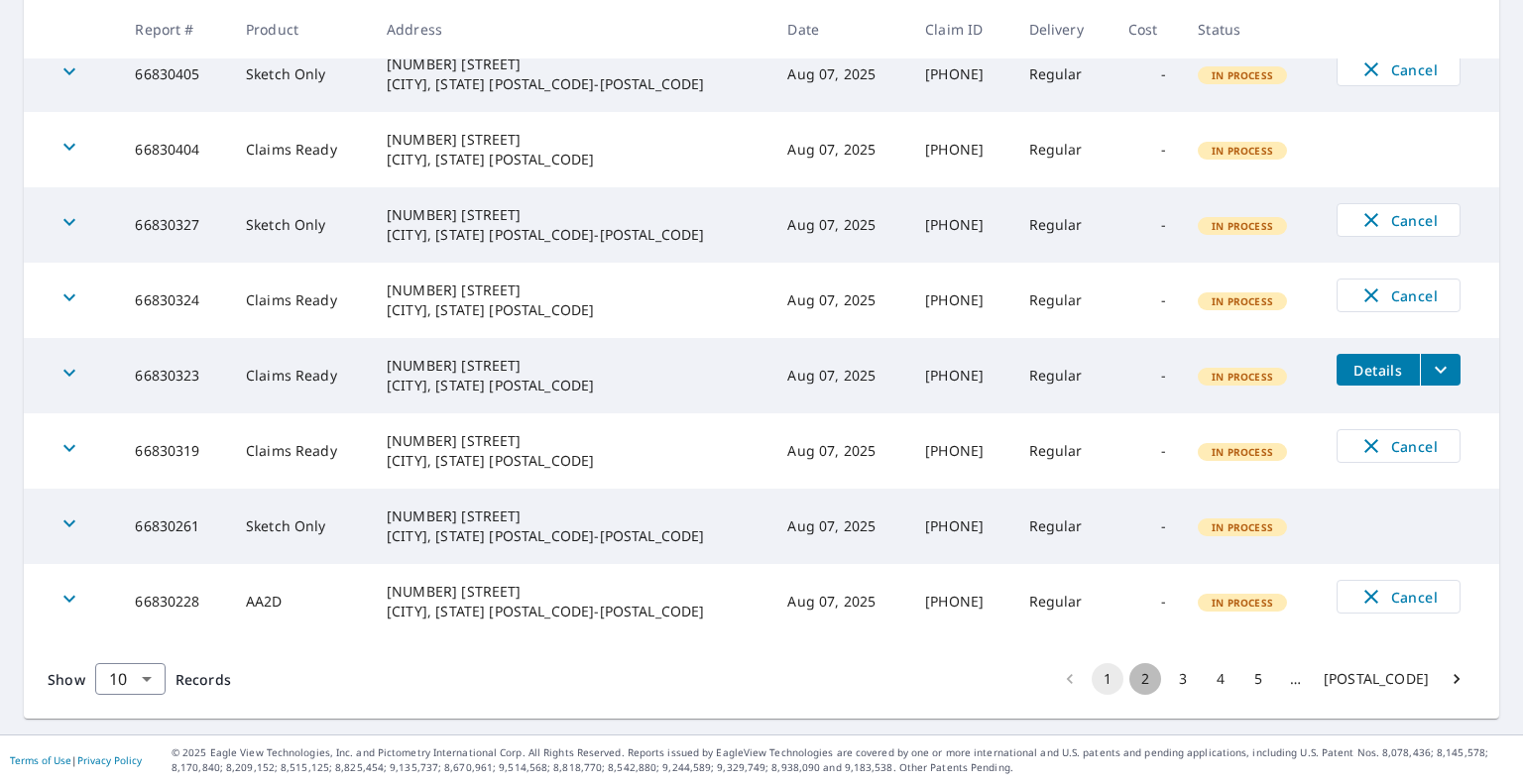 click on "2" at bounding box center (1145, 679) 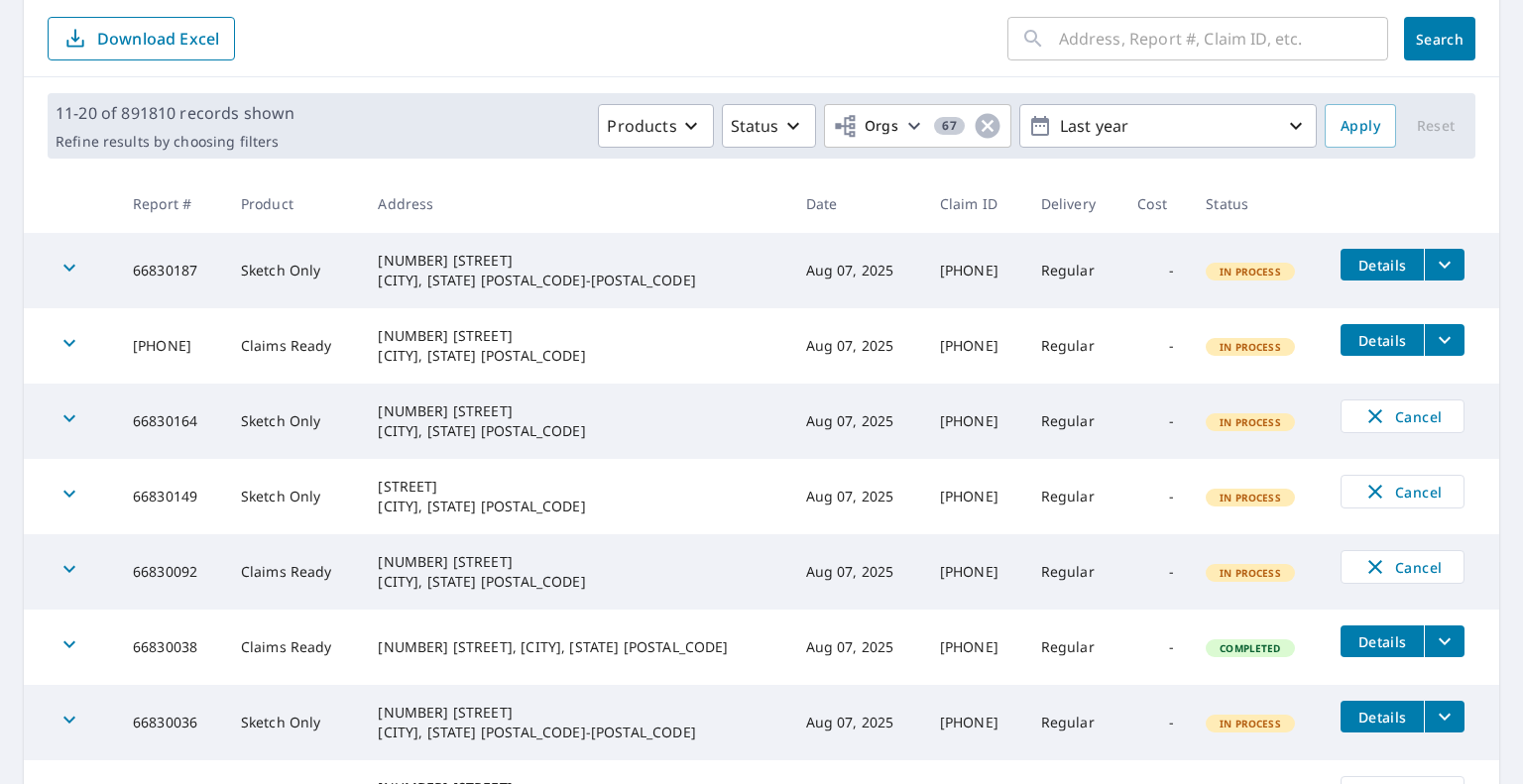 scroll, scrollTop: 553, scrollLeft: 0, axis: vertical 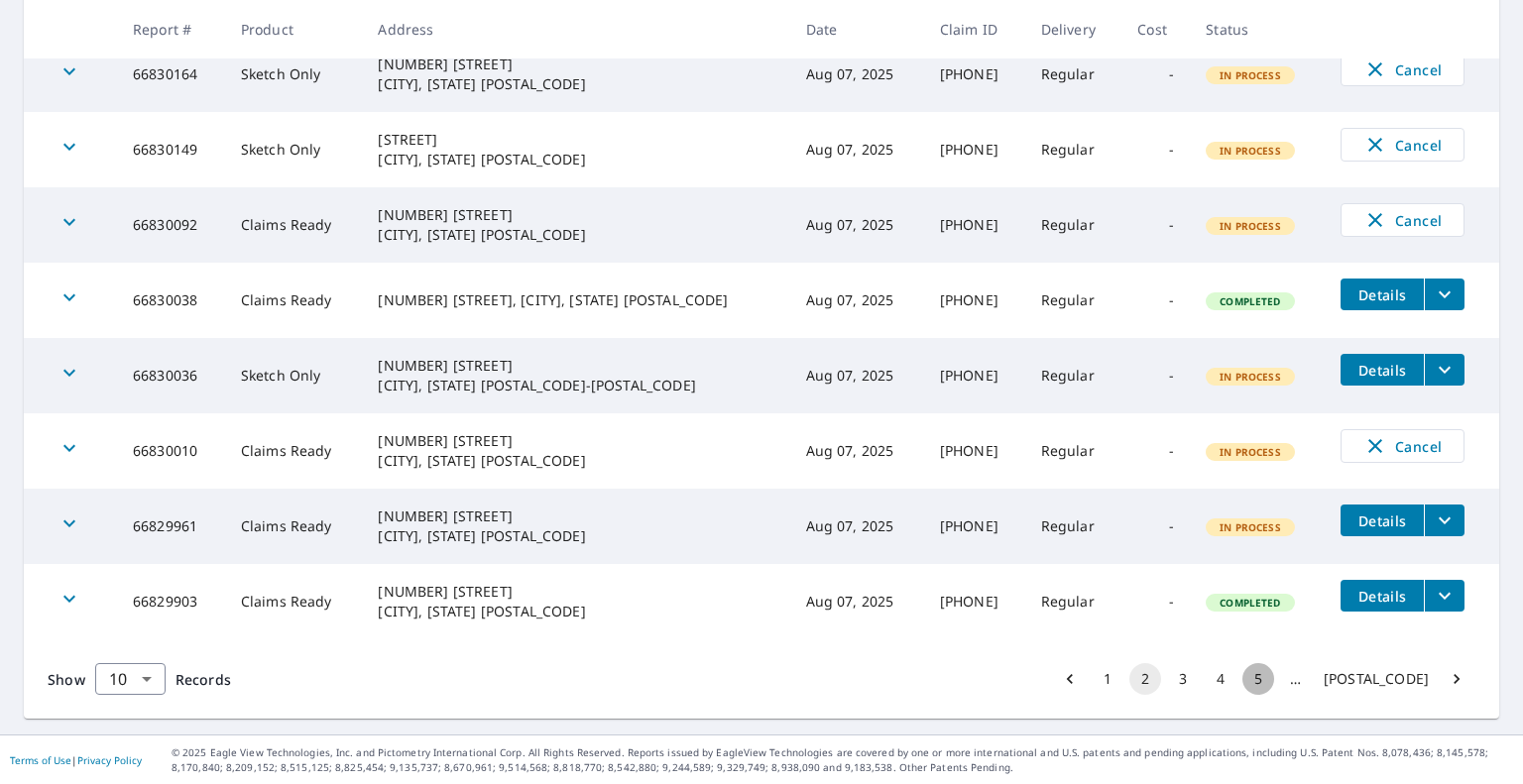 click on "5" at bounding box center [1258, 679] 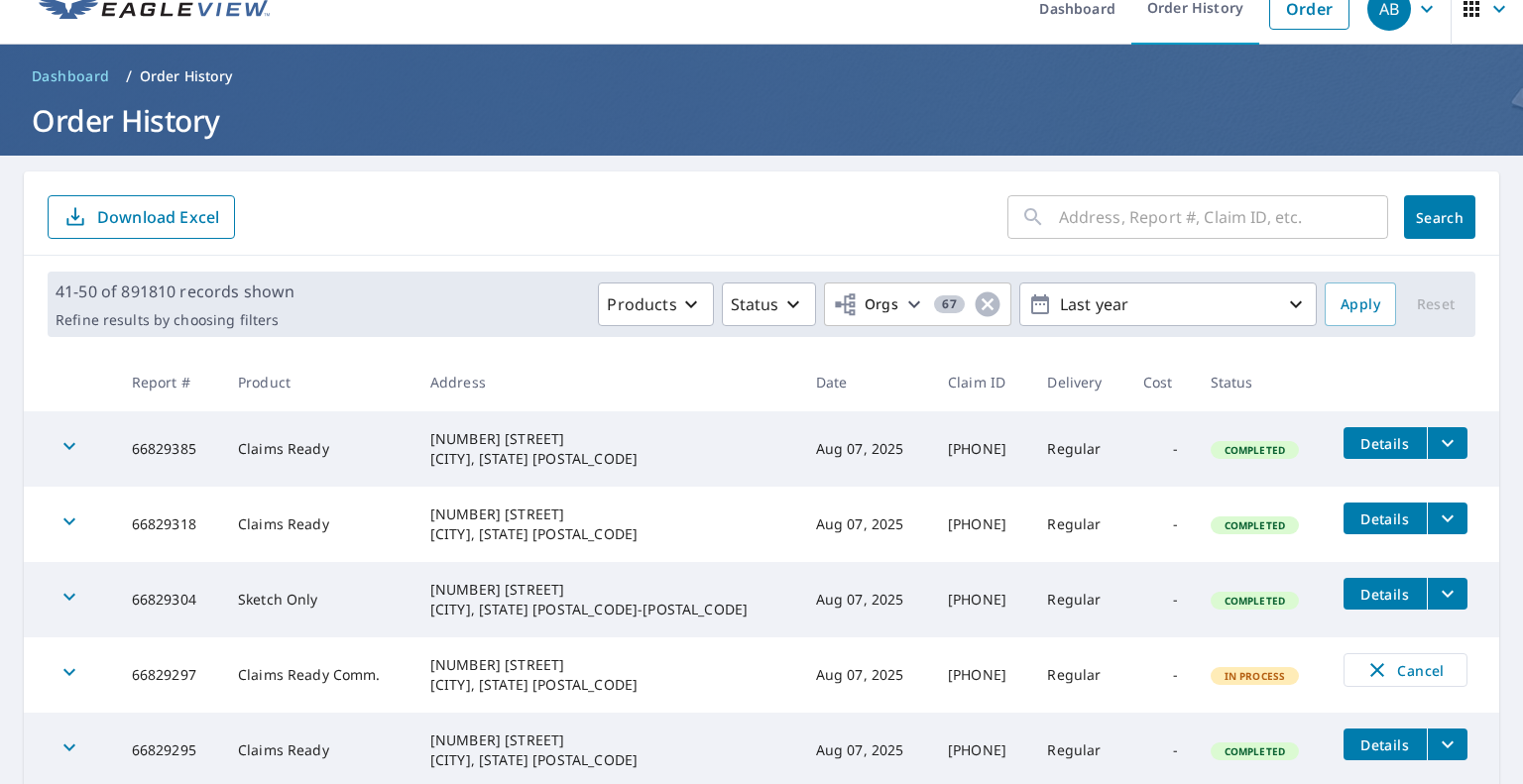 scroll, scrollTop: 0, scrollLeft: 0, axis: both 